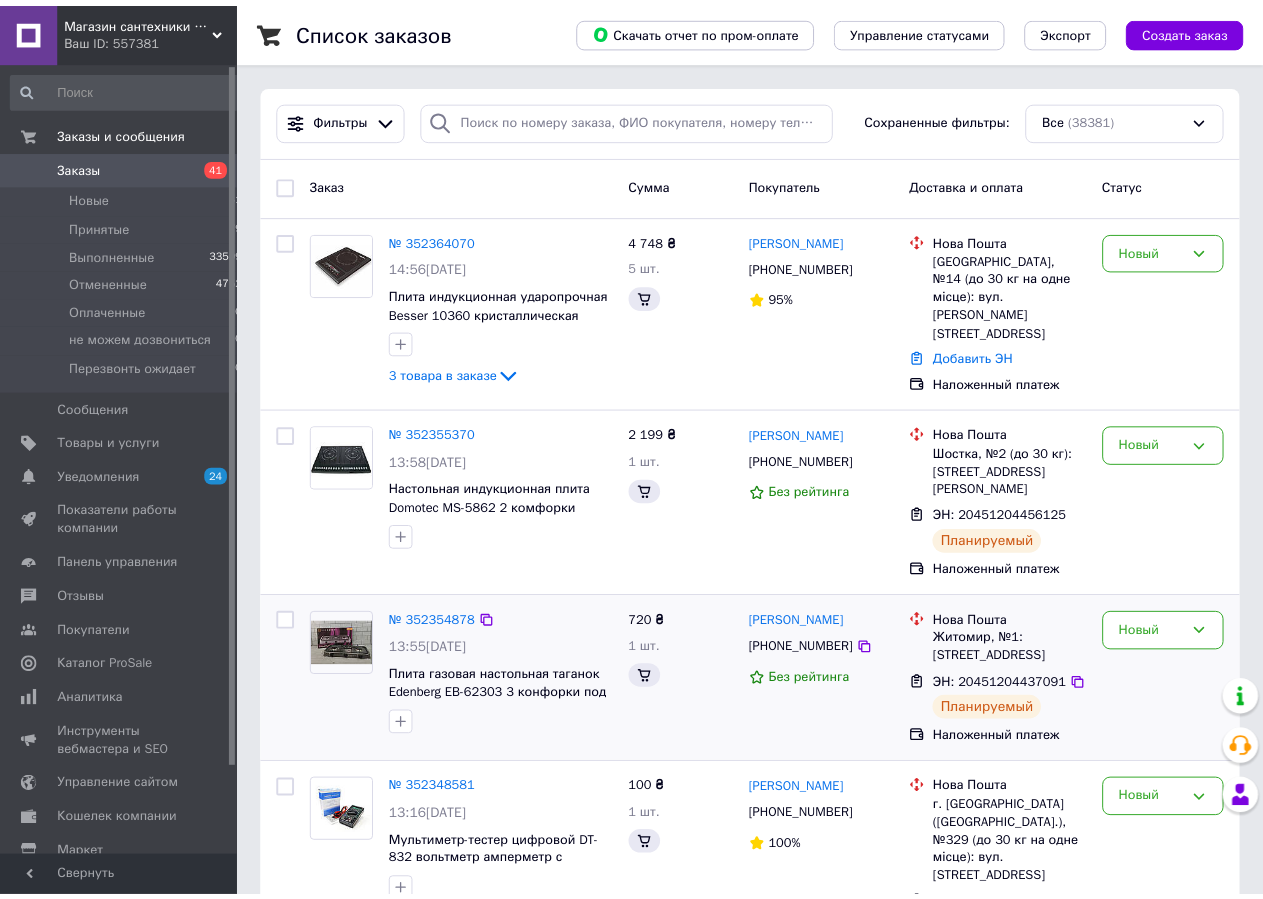 scroll, scrollTop: 102, scrollLeft: 0, axis: vertical 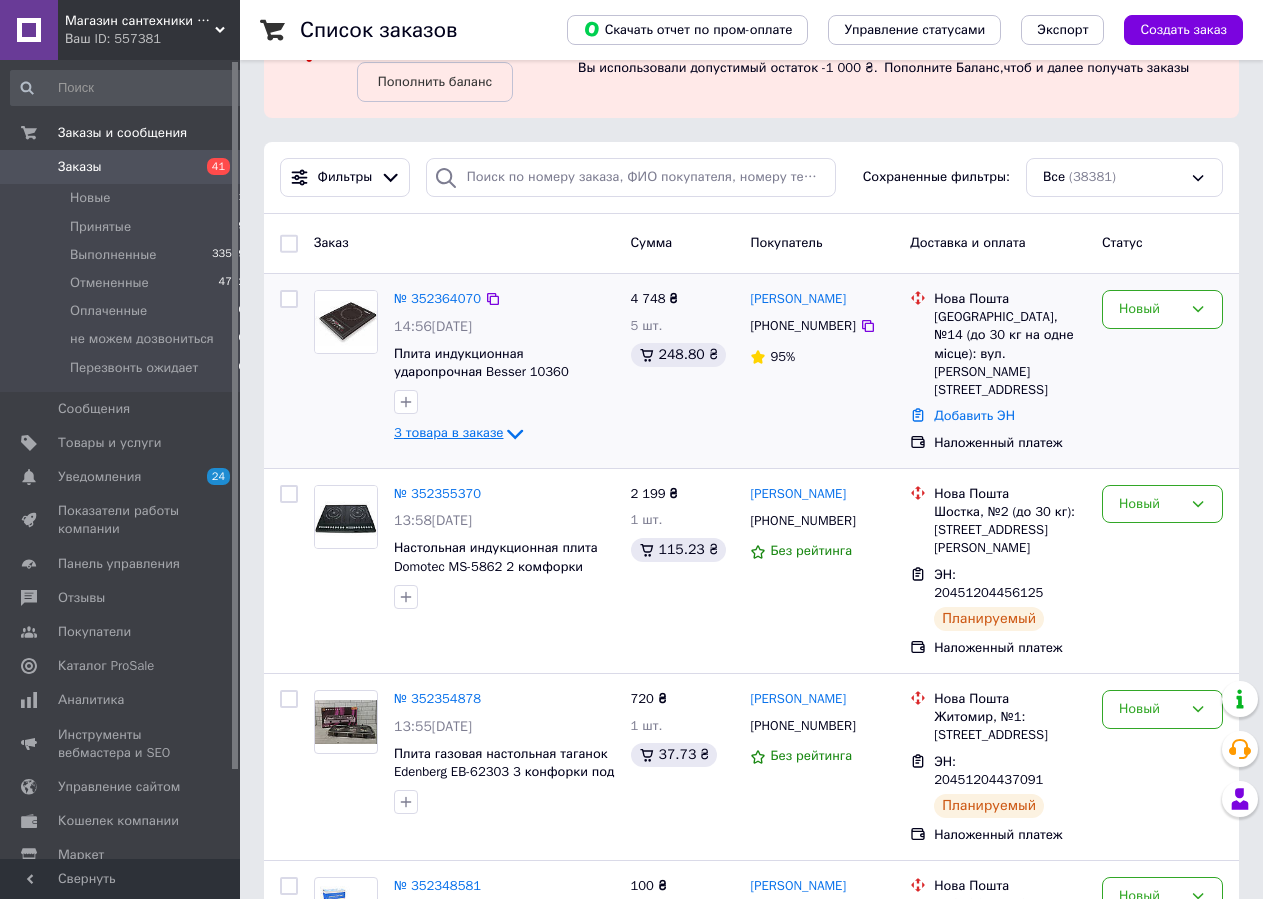 click on "Заказ Сумма Покупатель Доставка и оплата Статус" at bounding box center (751, 244) 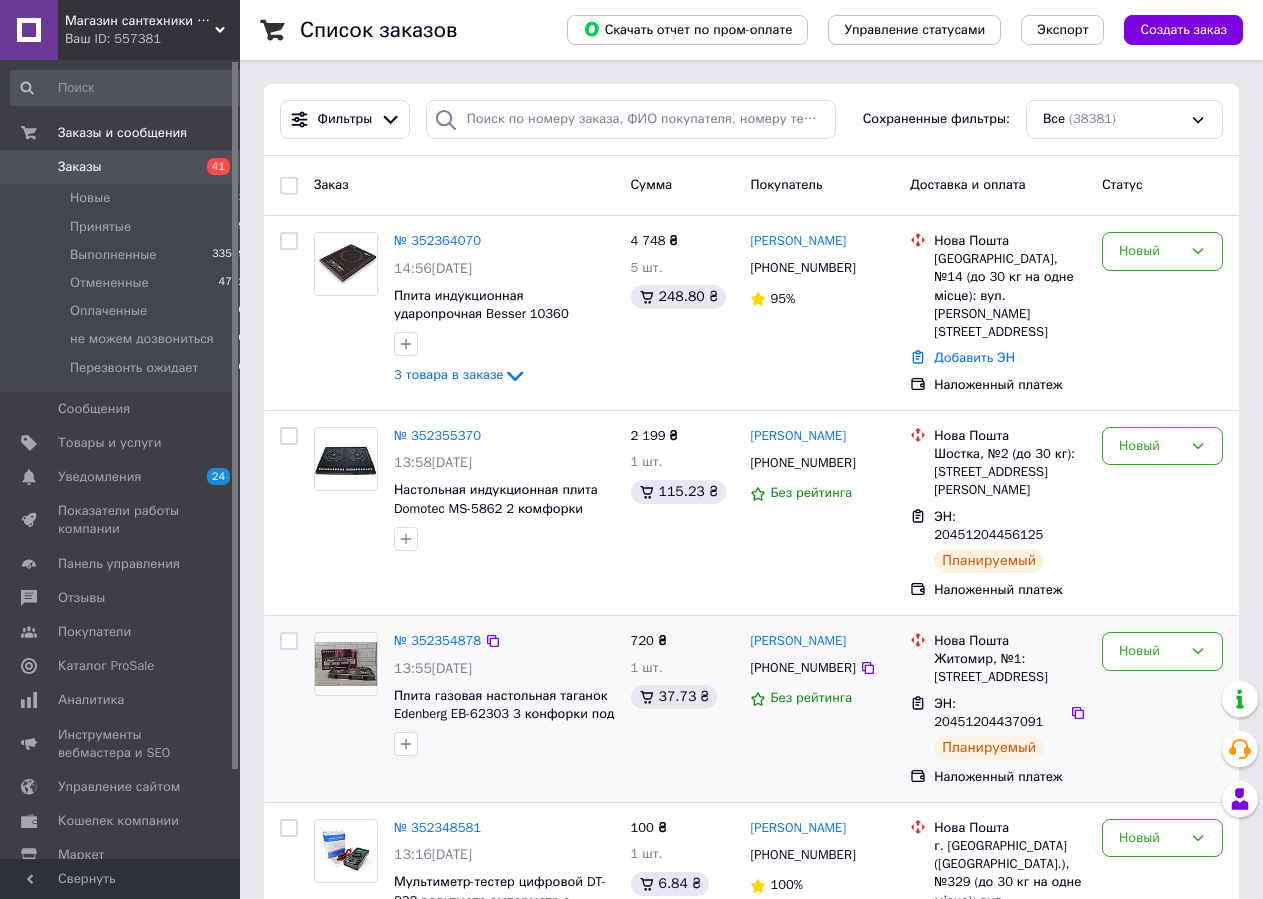 scroll, scrollTop: 0, scrollLeft: 0, axis: both 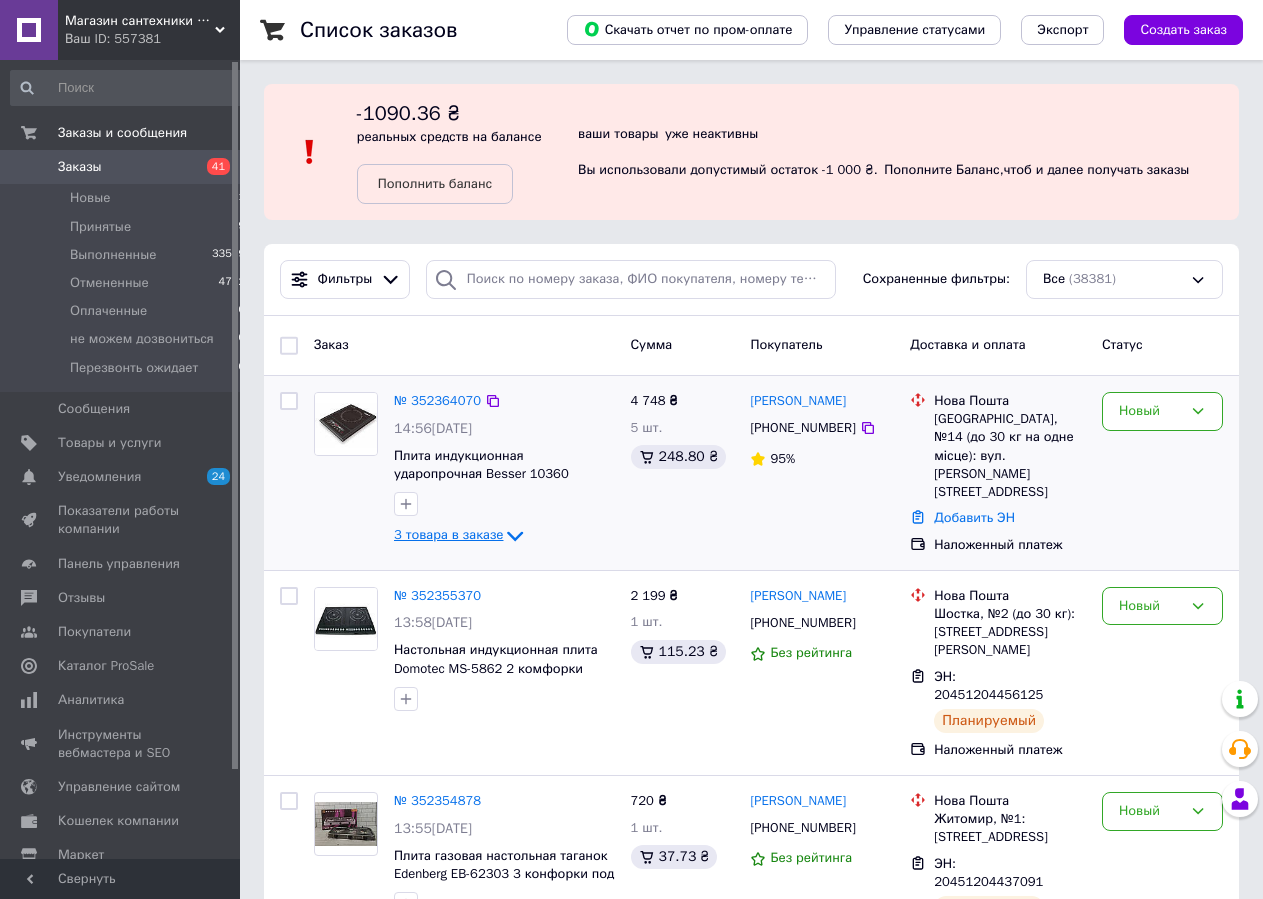 click 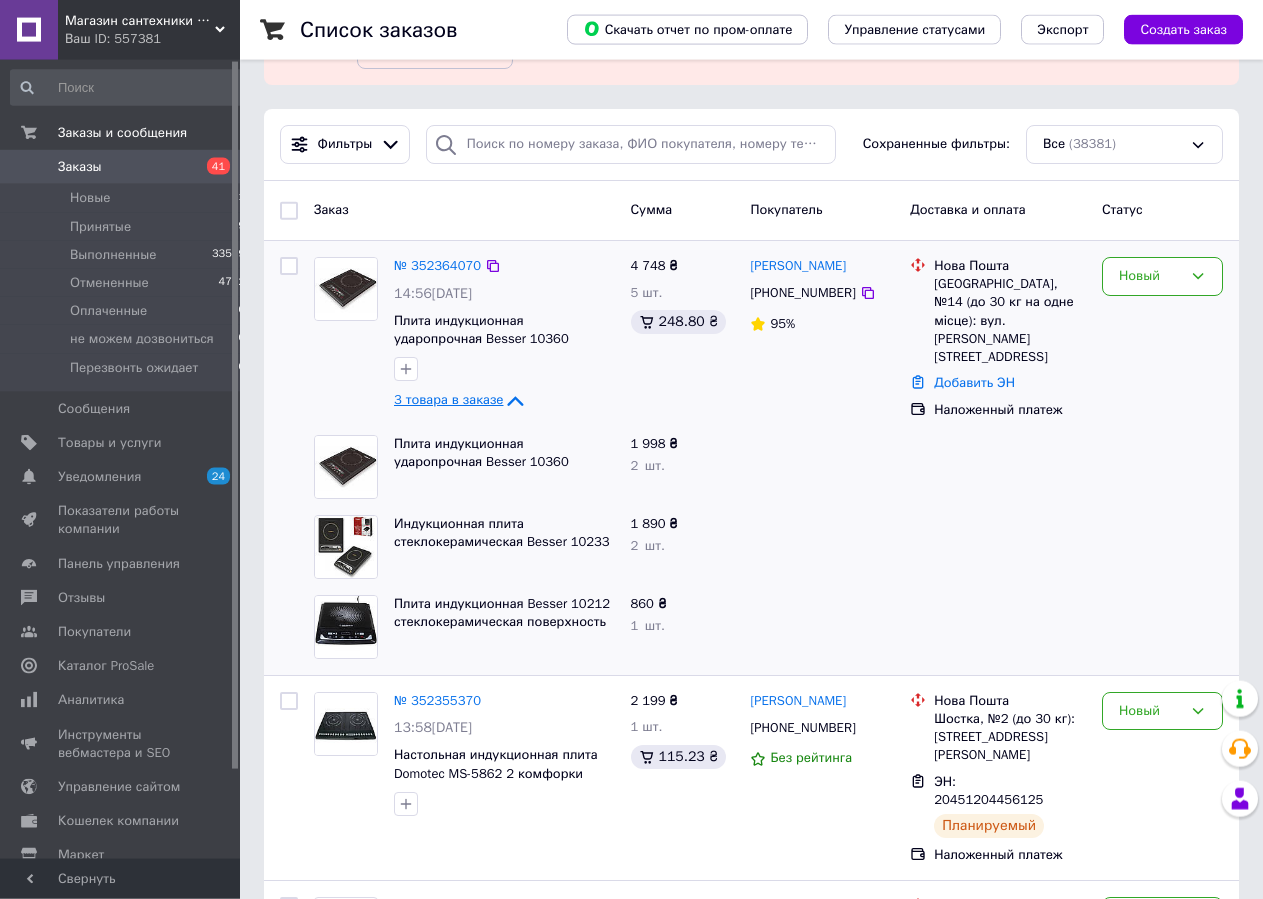scroll, scrollTop: 306, scrollLeft: 0, axis: vertical 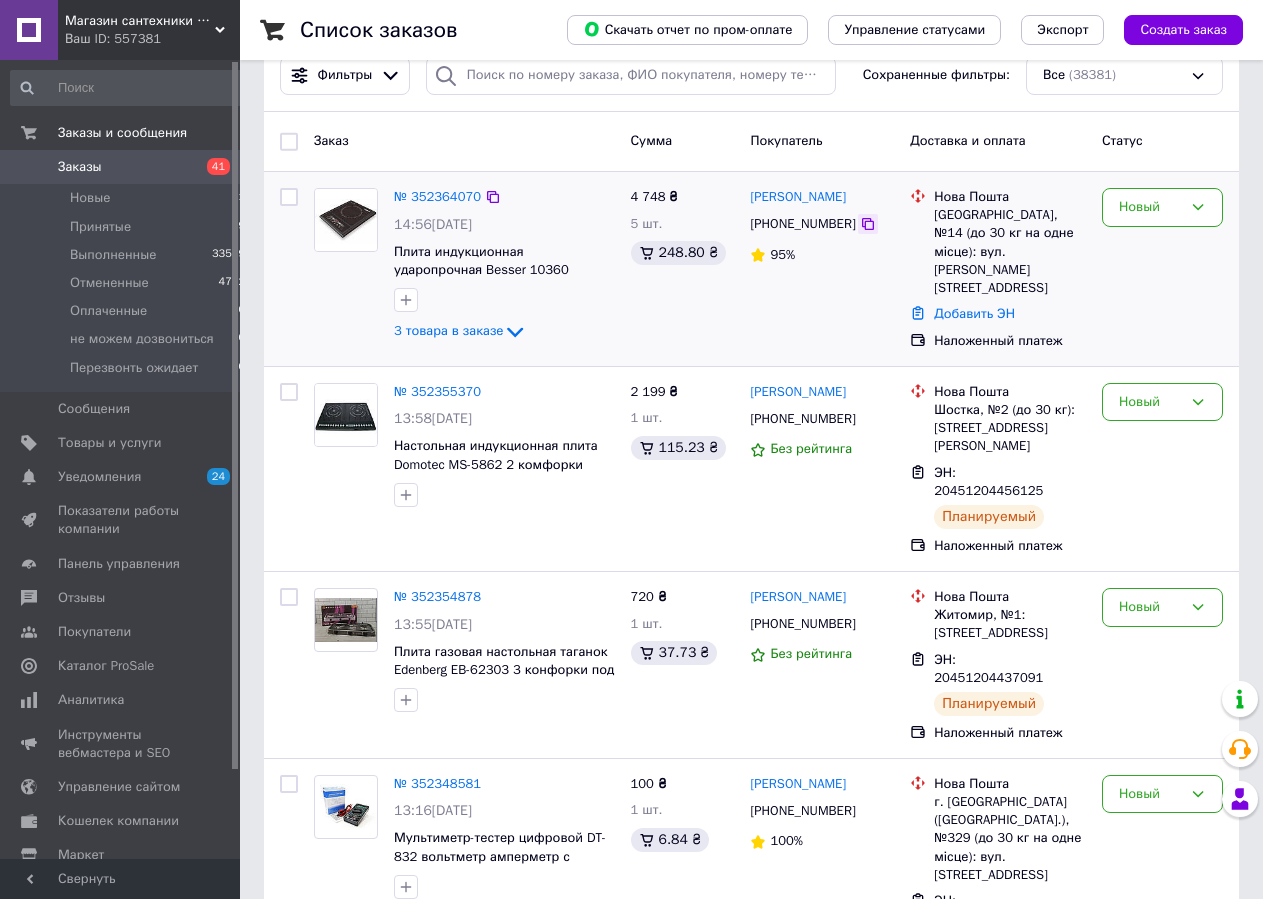 click 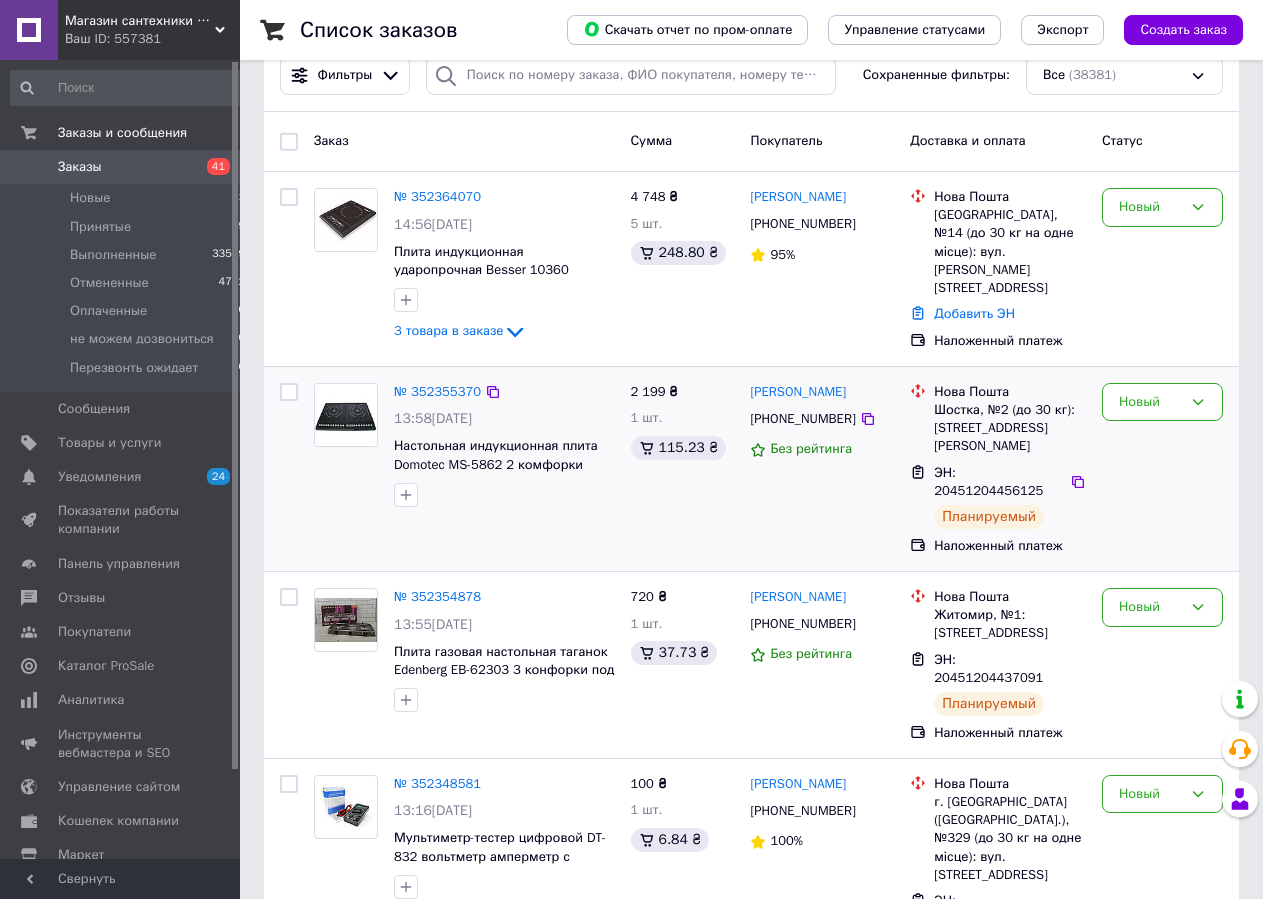 scroll, scrollTop: 0, scrollLeft: 0, axis: both 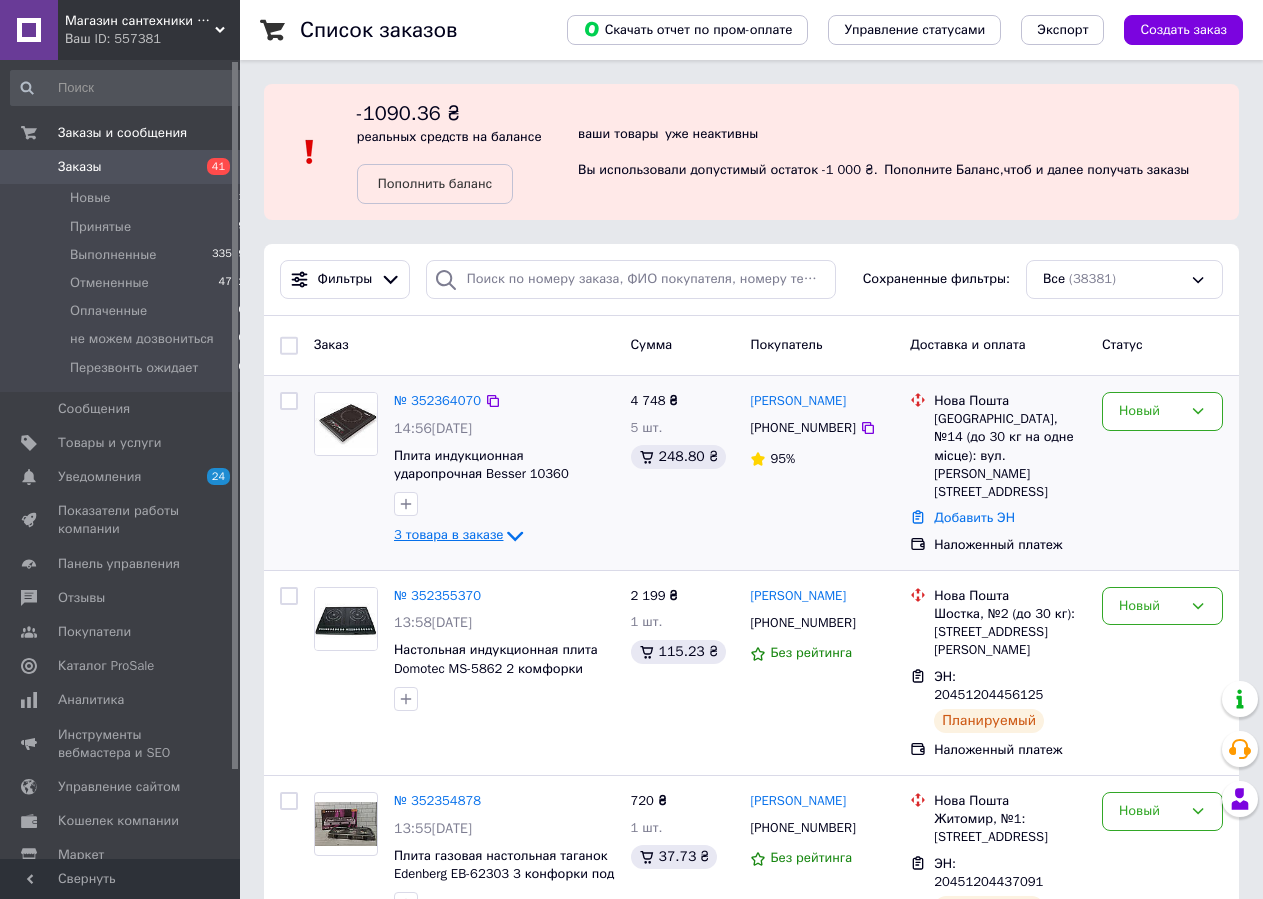 click 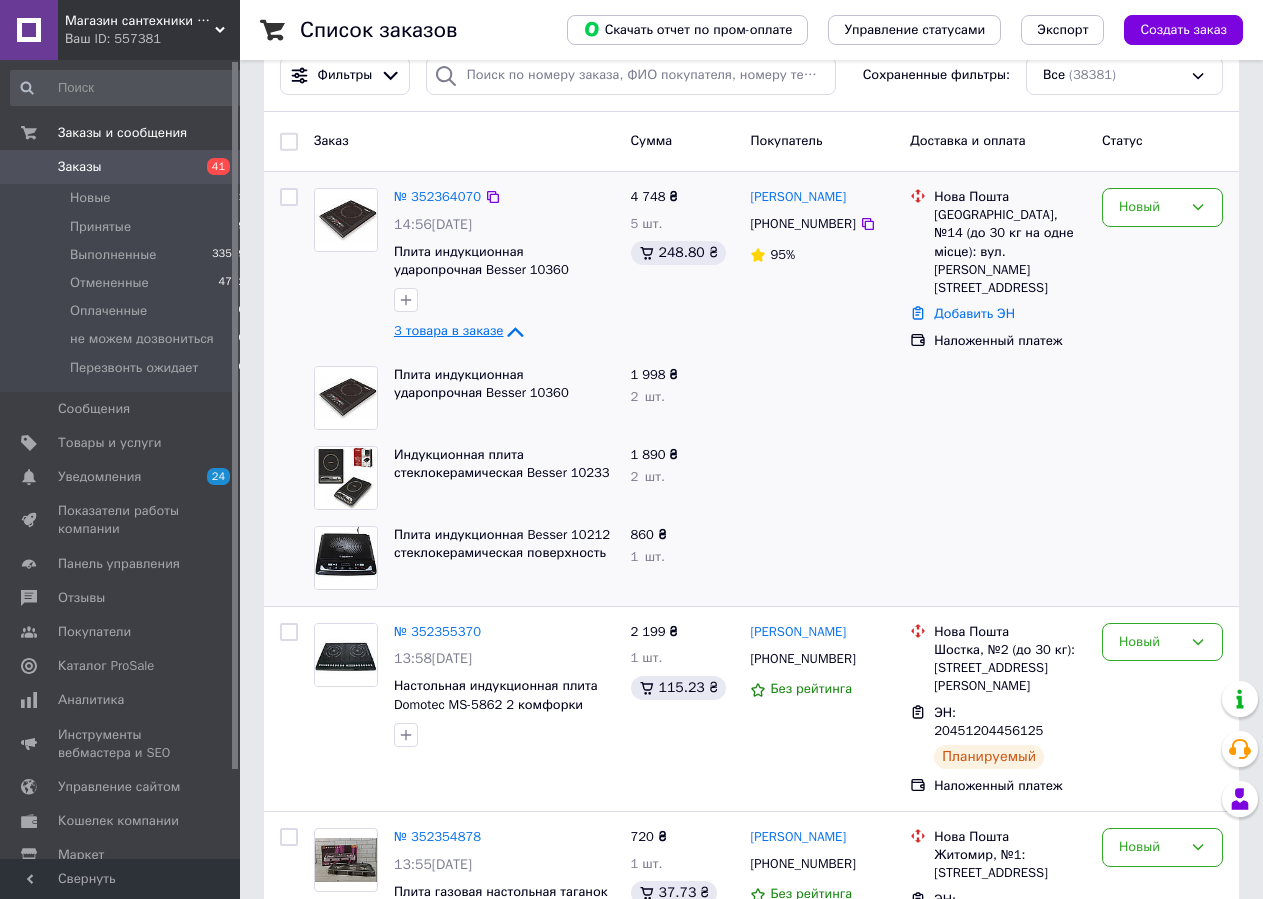 scroll, scrollTop: 0, scrollLeft: 0, axis: both 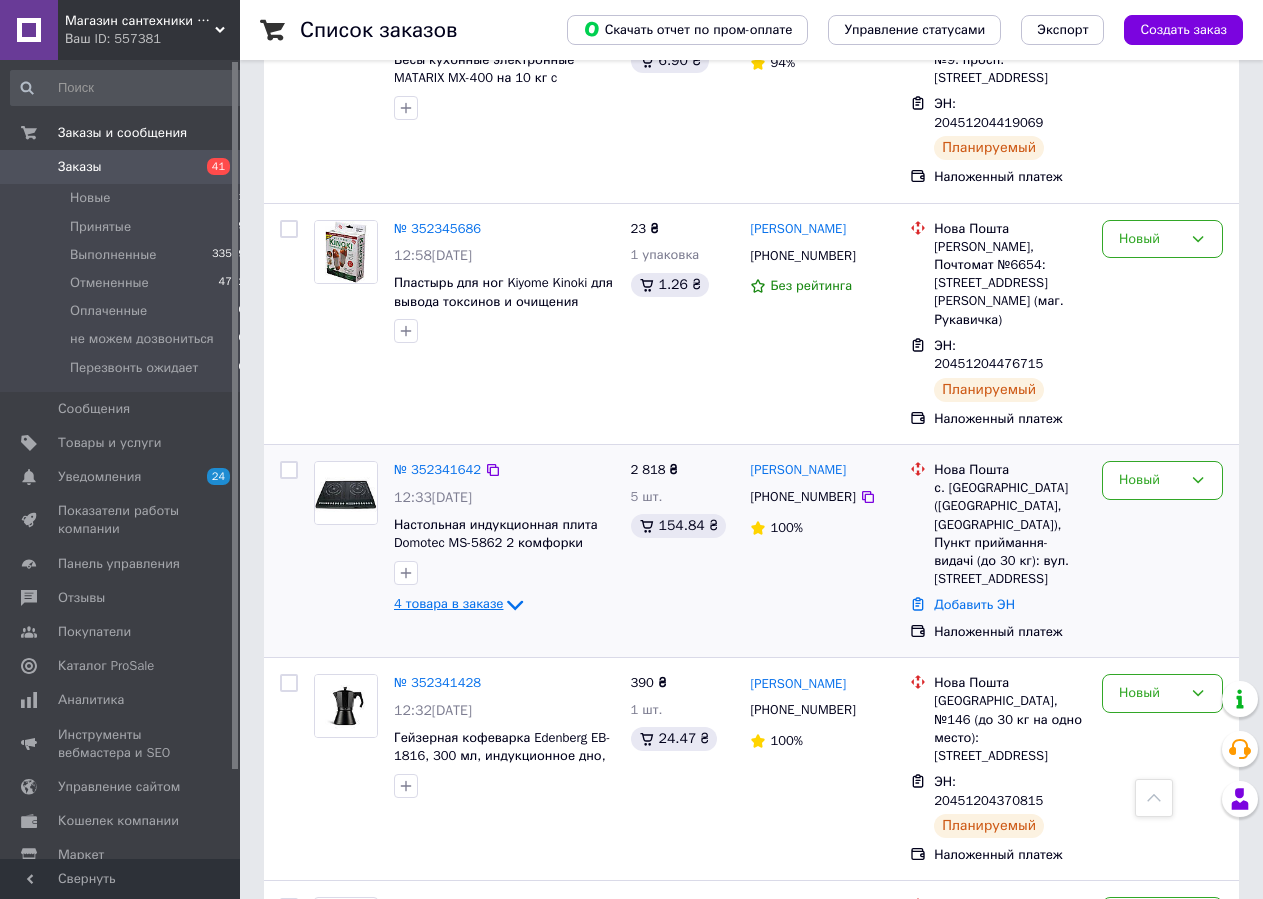 click 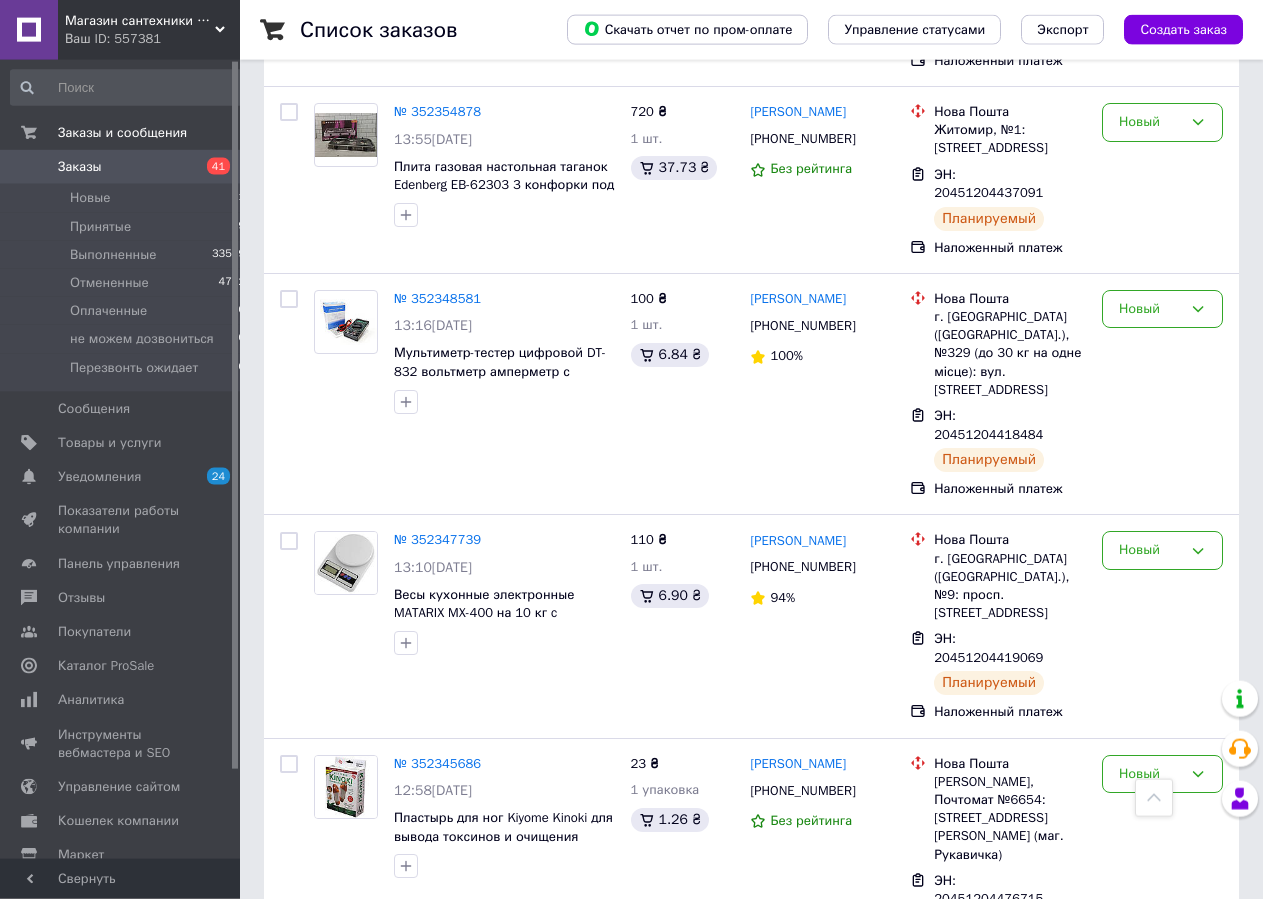 scroll, scrollTop: 612, scrollLeft: 0, axis: vertical 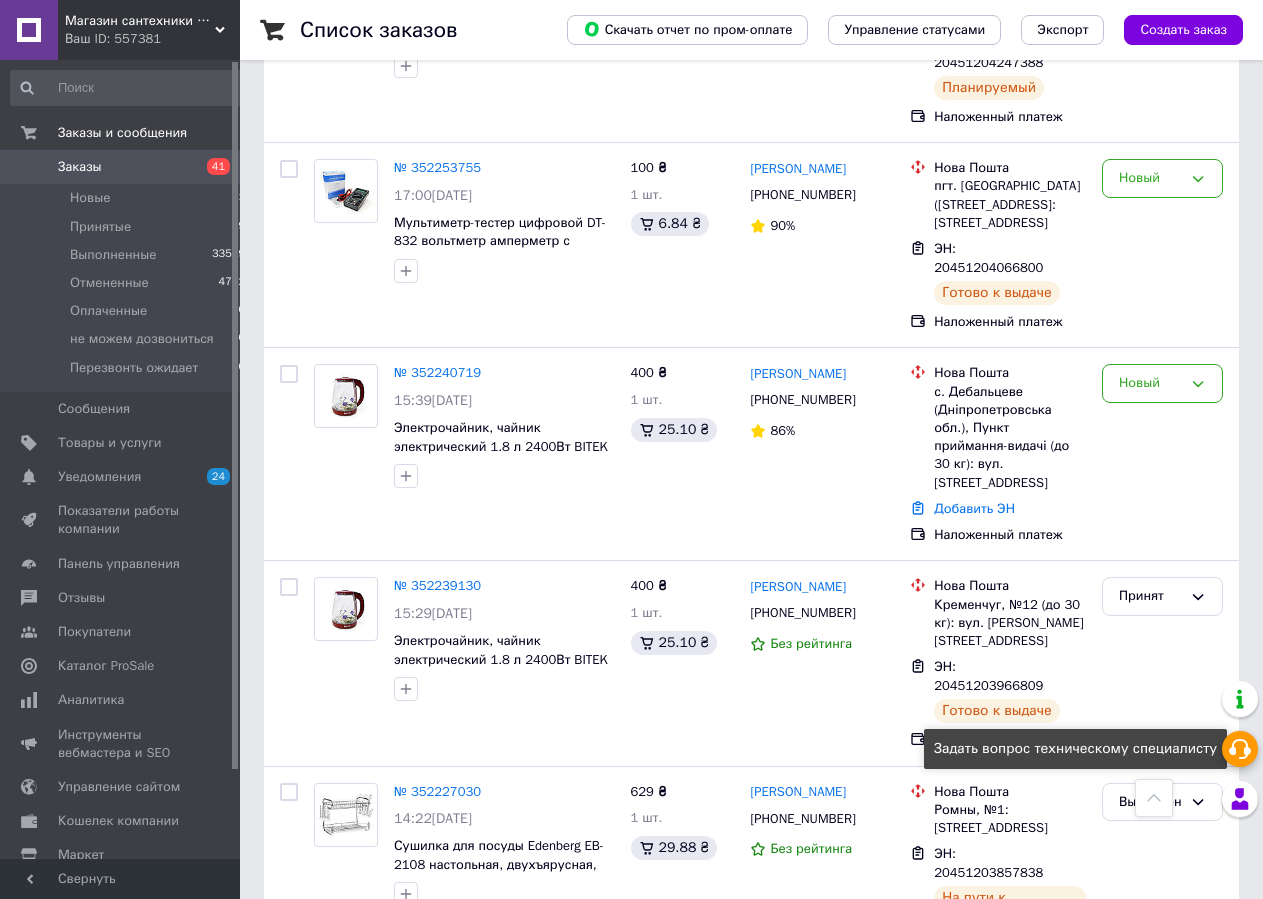 click 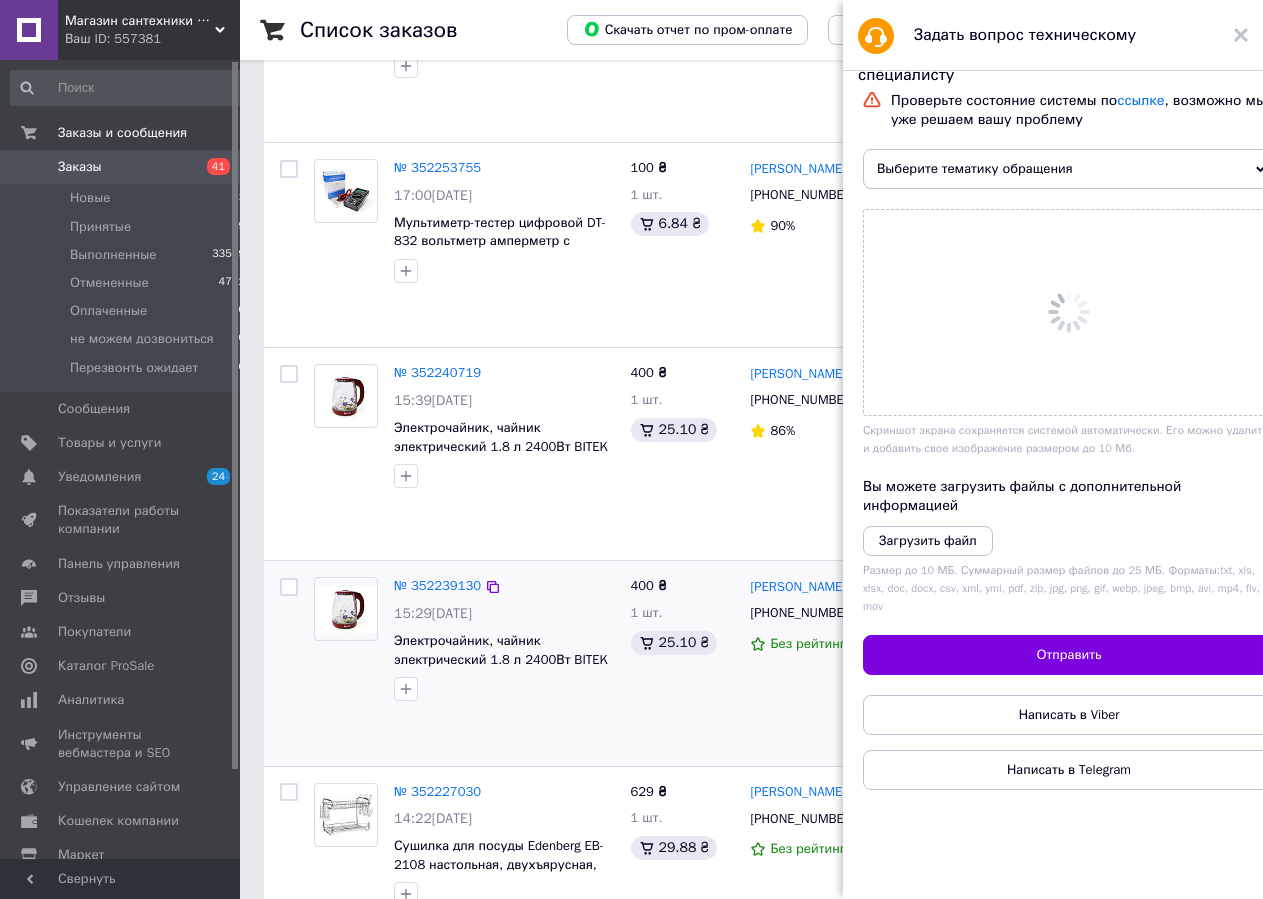 click on "Магазин сантехники Eurotherm Ваш ID: 557381 Сайт Магазин сантехники Eurotherm Кабинет покупателя Проверить состояние системы Страница на портале Справка Выйти Заказы и сообщения Заказы 41 Новые 41 Принятые 79 Выполненные 33509 Отмененные 4752 Оплаченные 0 не можем дозвониться 0 Перезвонть ожидает 0 Сообщения 0 Товары и услуги Уведомления 24 0 Показатели работы компании Панель управления Отзывы Покупатели Каталог ProSale Аналитика Инструменты вебмастера и SEO Управление сайтом Кошелек компании Маркет Настройки Тарифы и счета" at bounding box center [631, 5612] 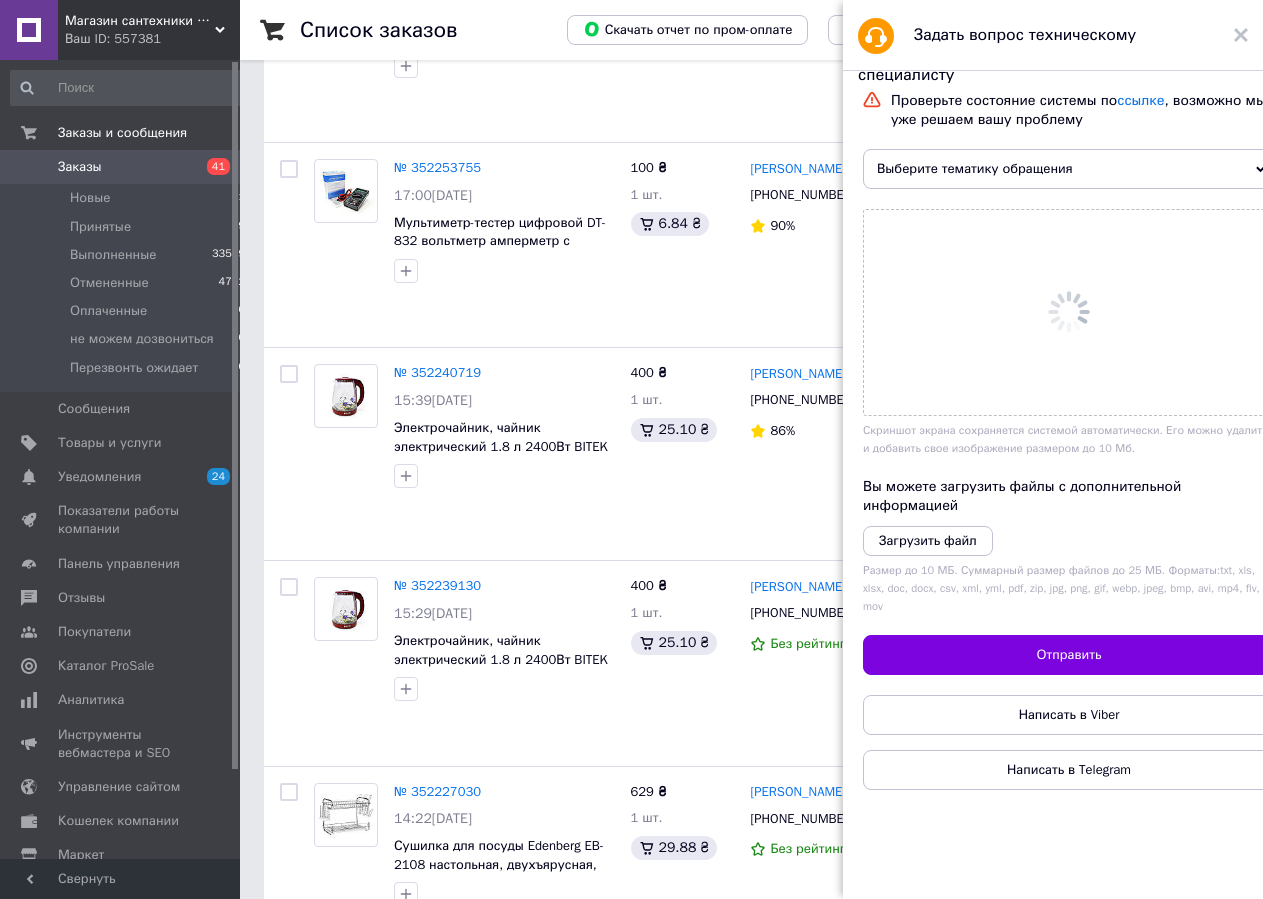 click on "Выберите тематику обращения" at bounding box center (1069, 169) 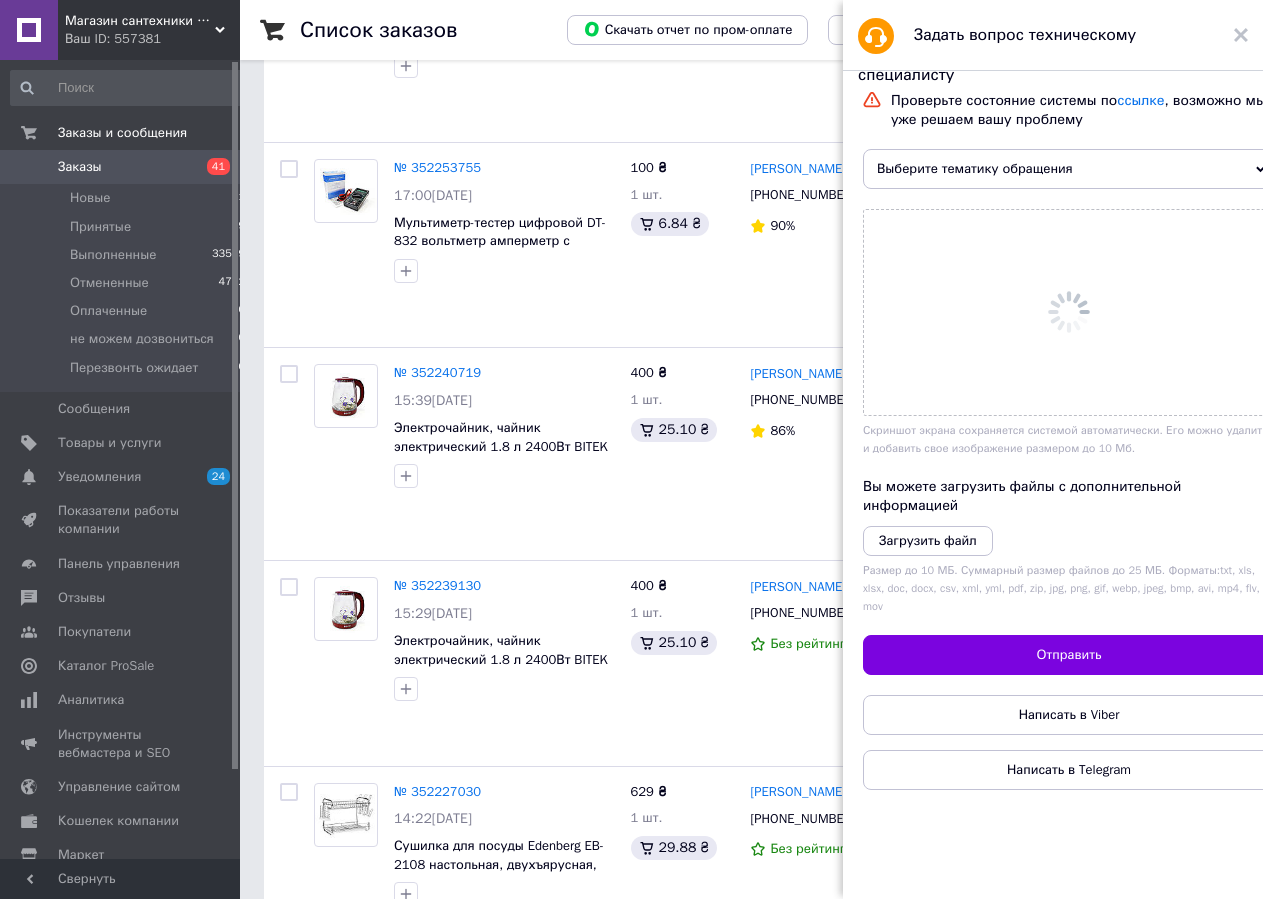 click on "Выберите тематику обращения" at bounding box center (1069, 169) 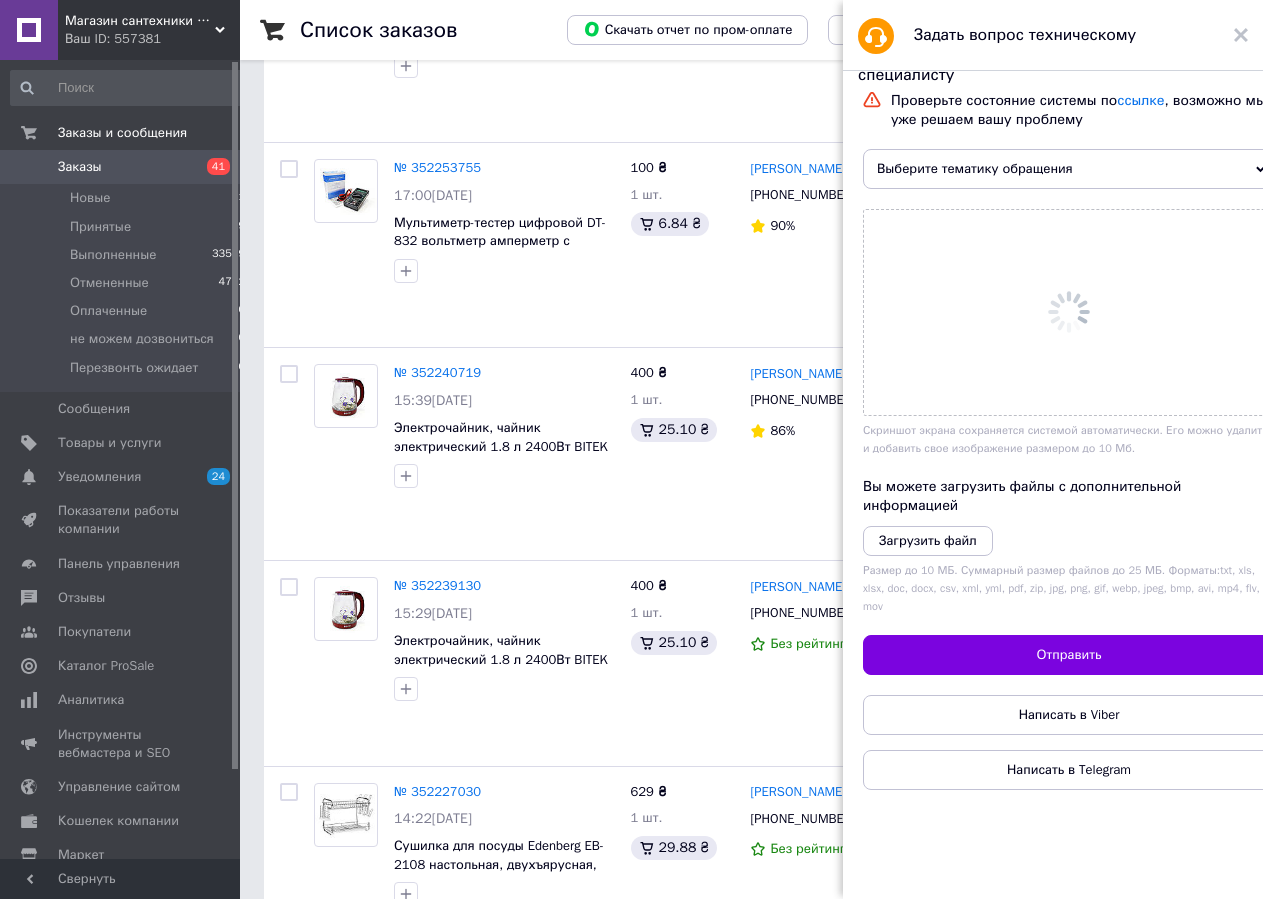 click on "Выберите тематику обращения" at bounding box center (1069, 169) 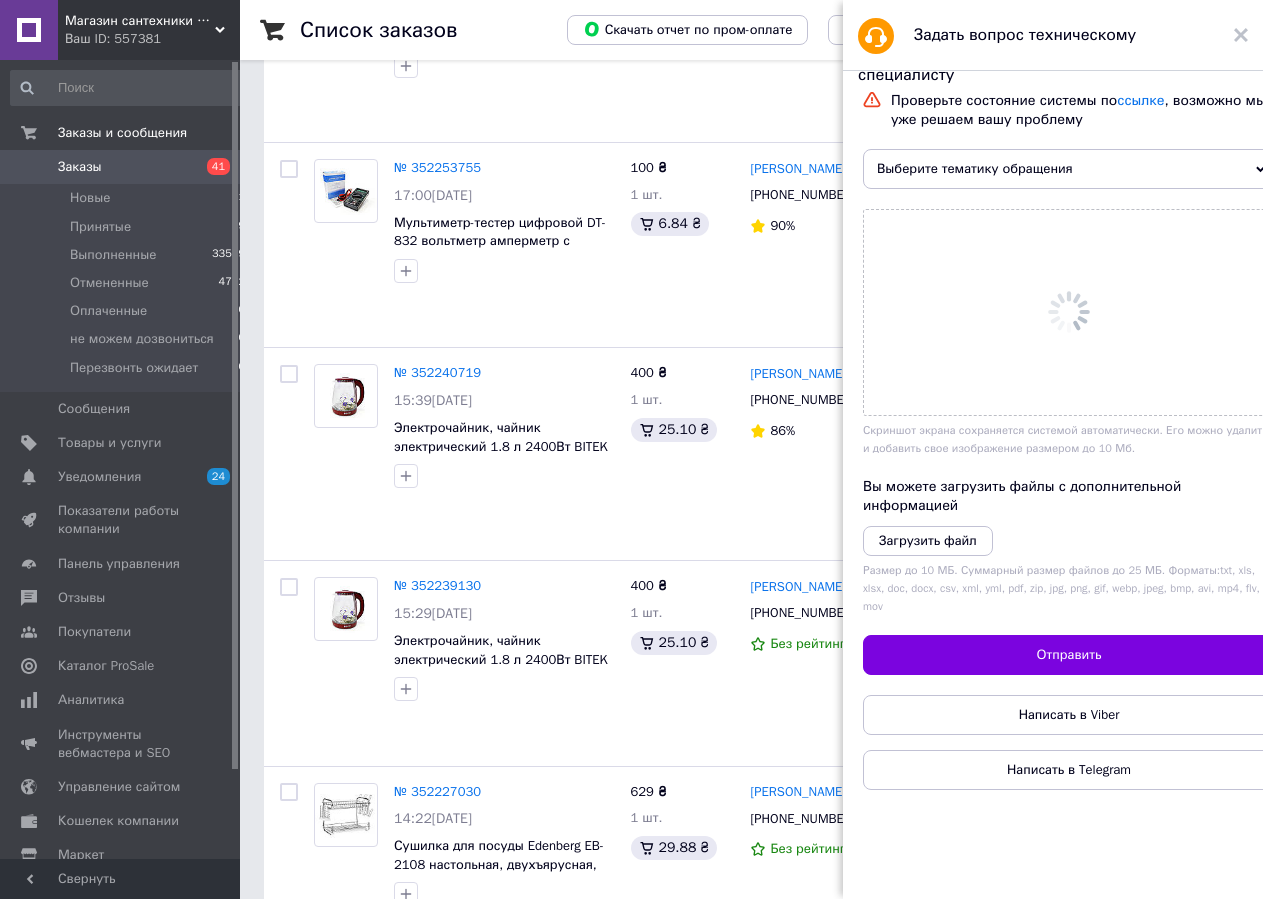 click on "Выберите тематику обращения" at bounding box center [1069, 169] 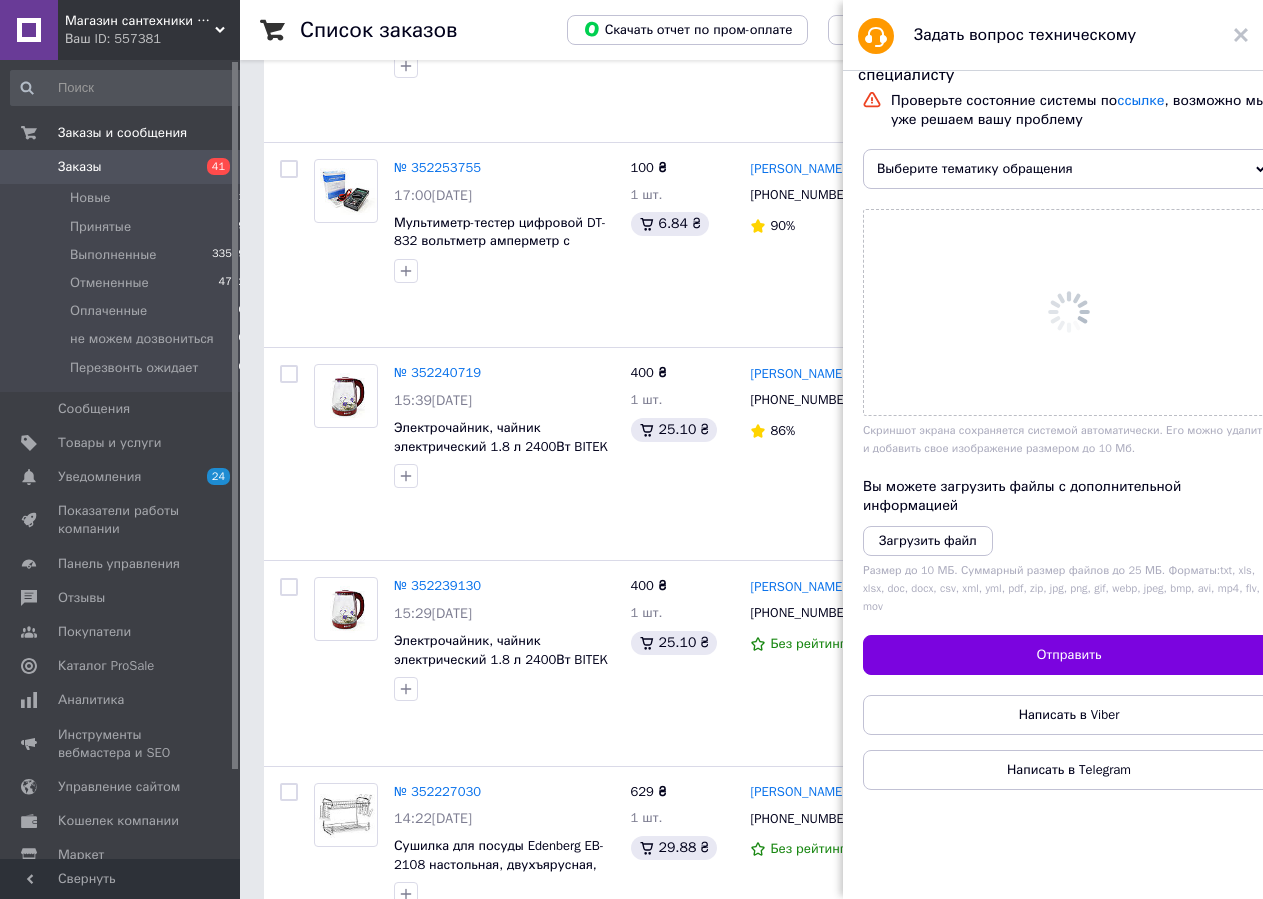 click on "Выберите тематику обращения" at bounding box center [1069, 169] 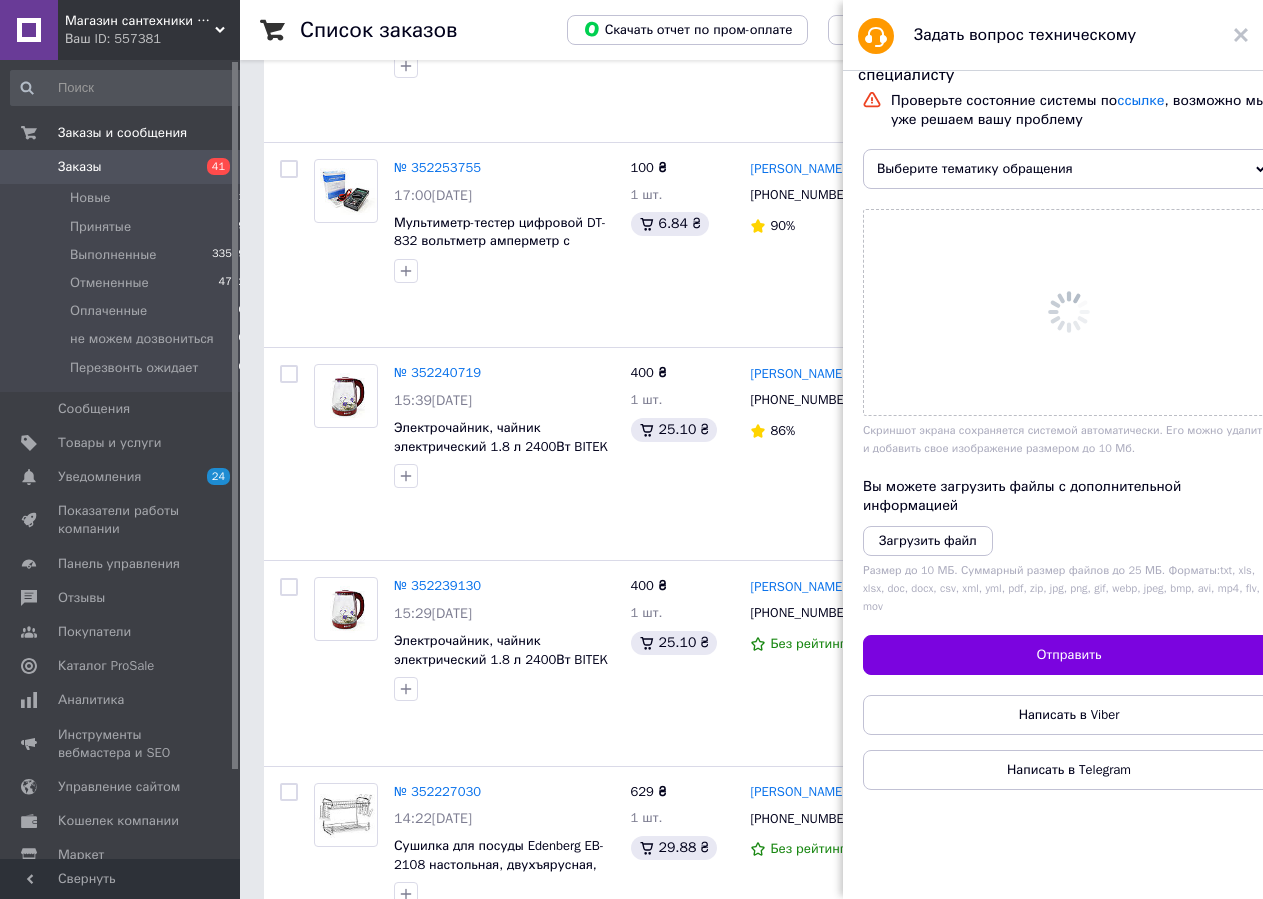 click on "Выберите тематику обращения" at bounding box center [1069, 169] 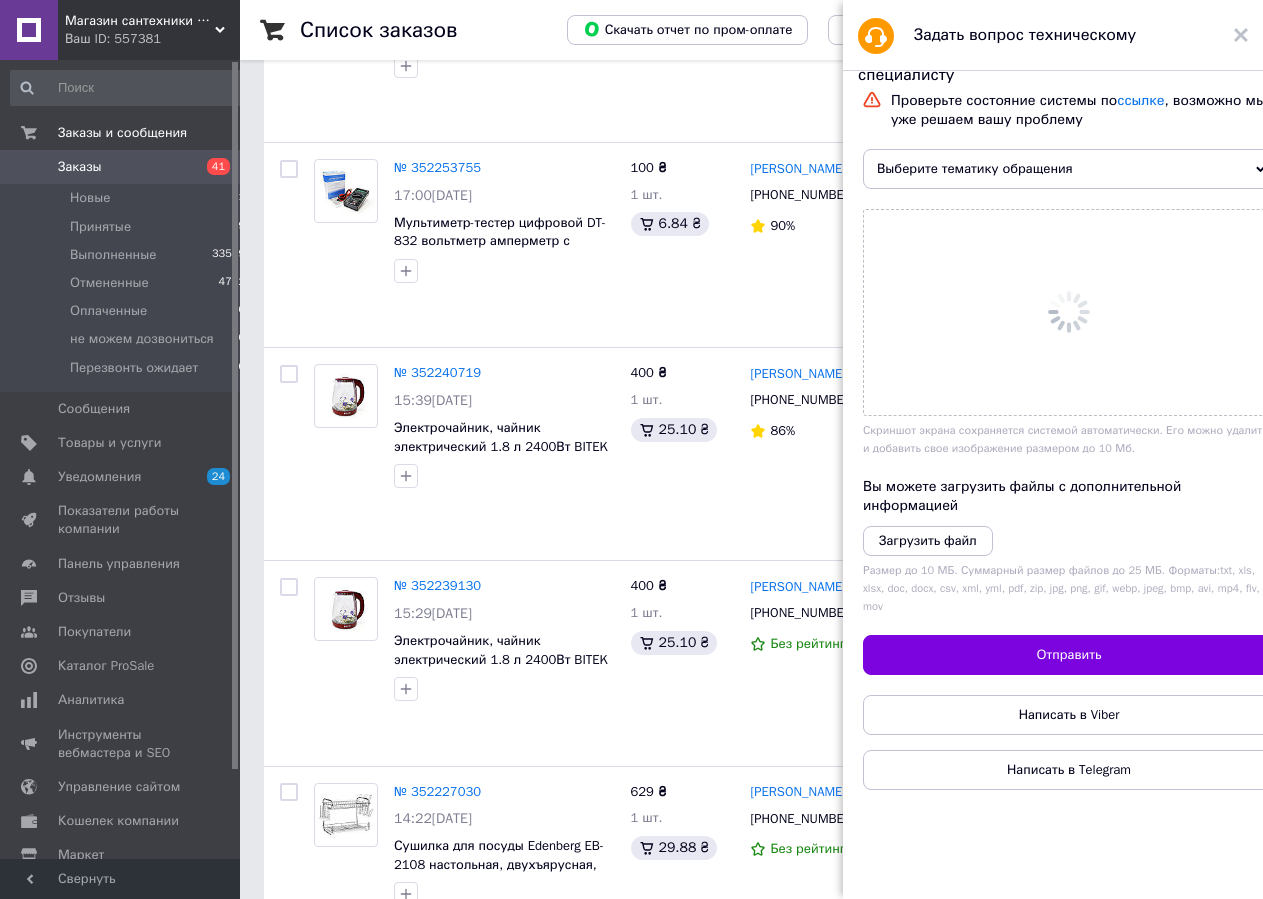 click on "Выберите тематику обращения" at bounding box center (1069, 169) 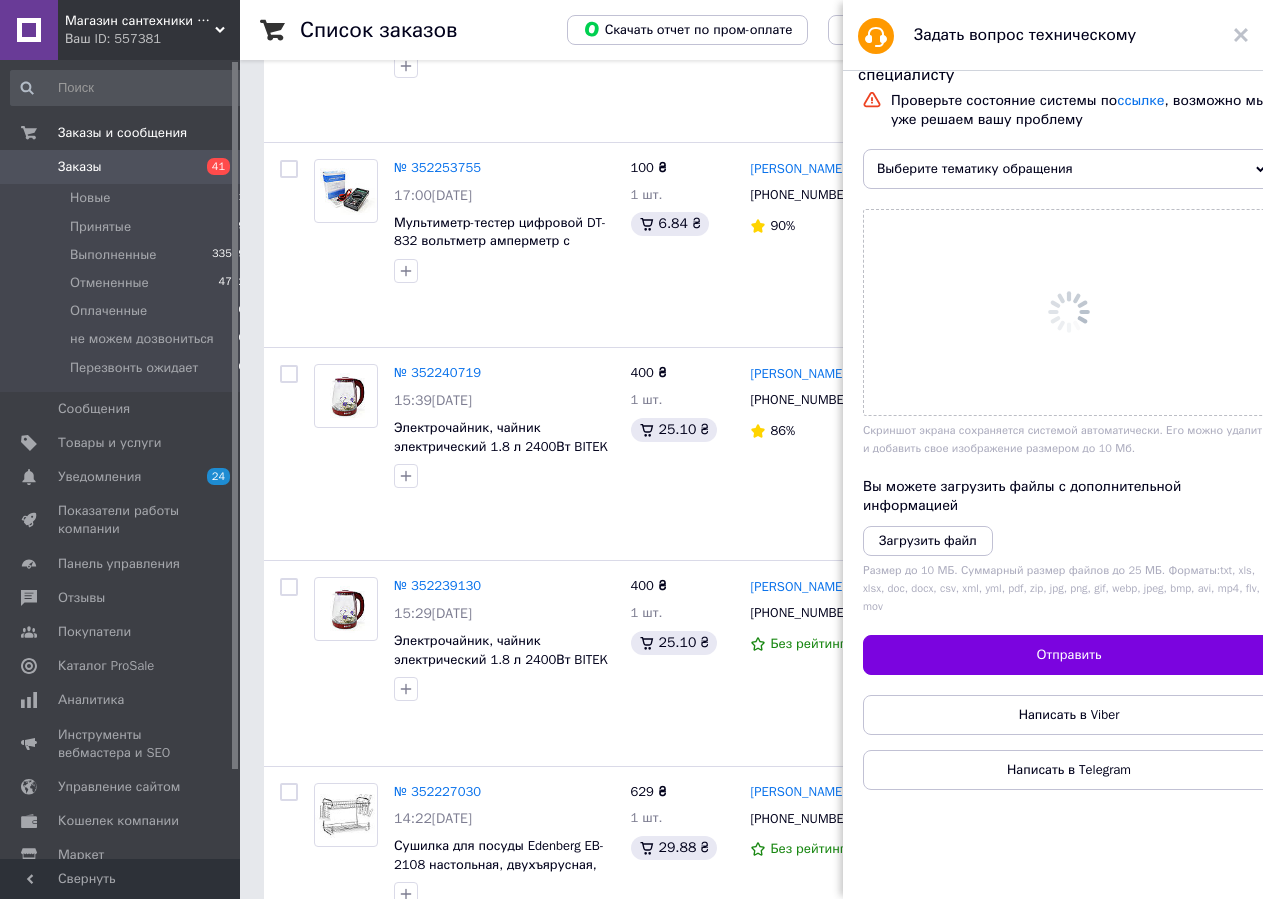 click on "Выберите тематику обращения" at bounding box center [1069, 169] 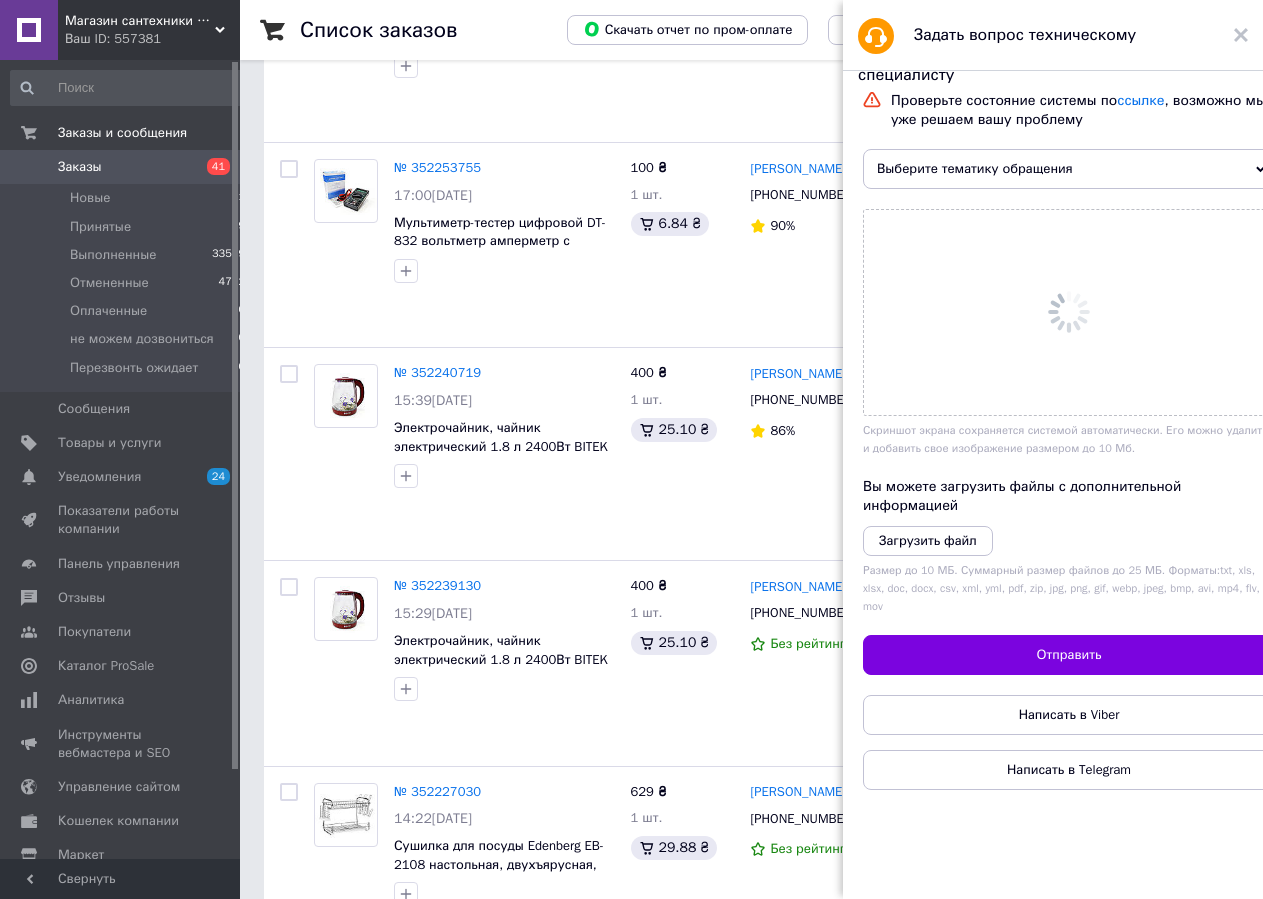 click 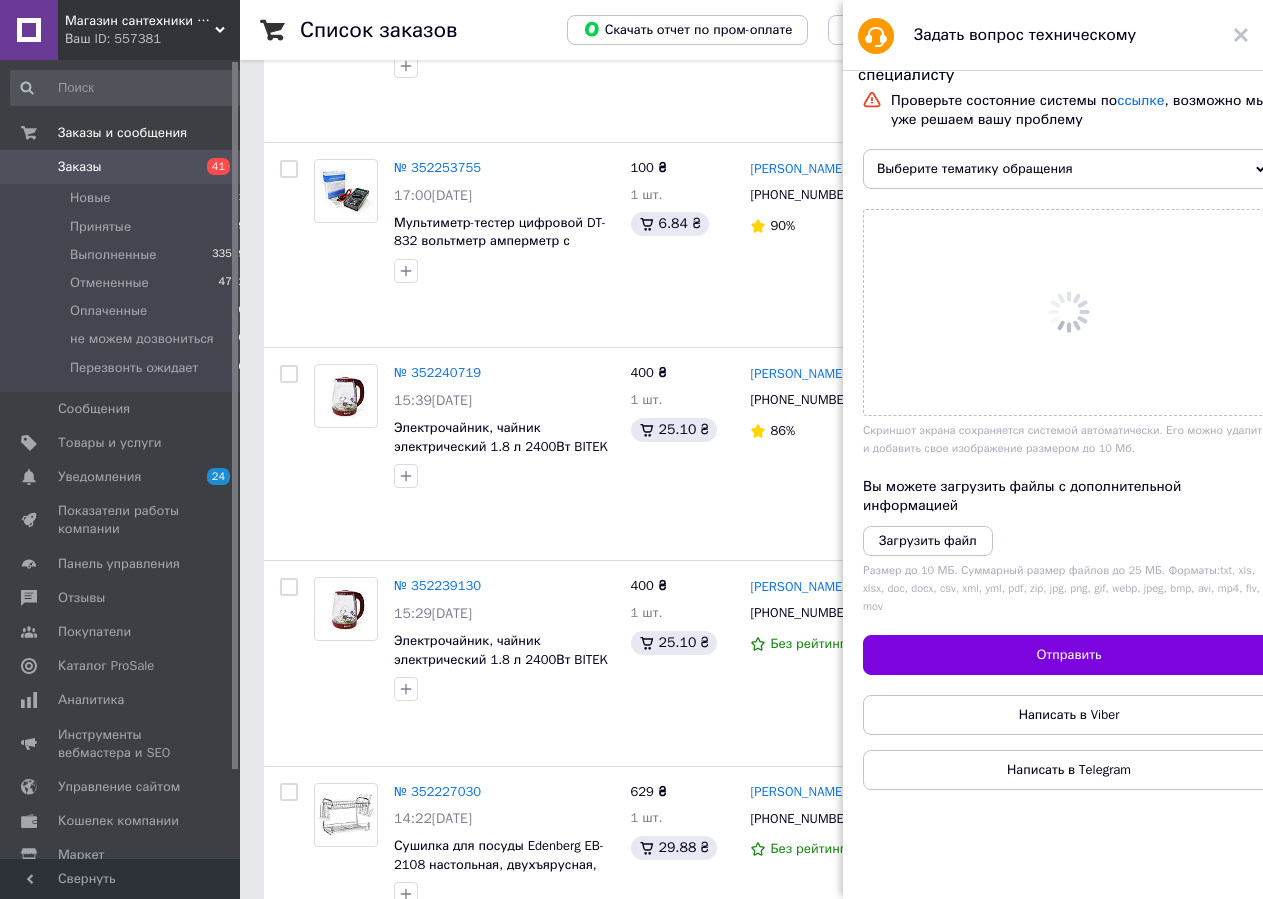 click on "Выберите тематику обращения" at bounding box center (1069, 169) 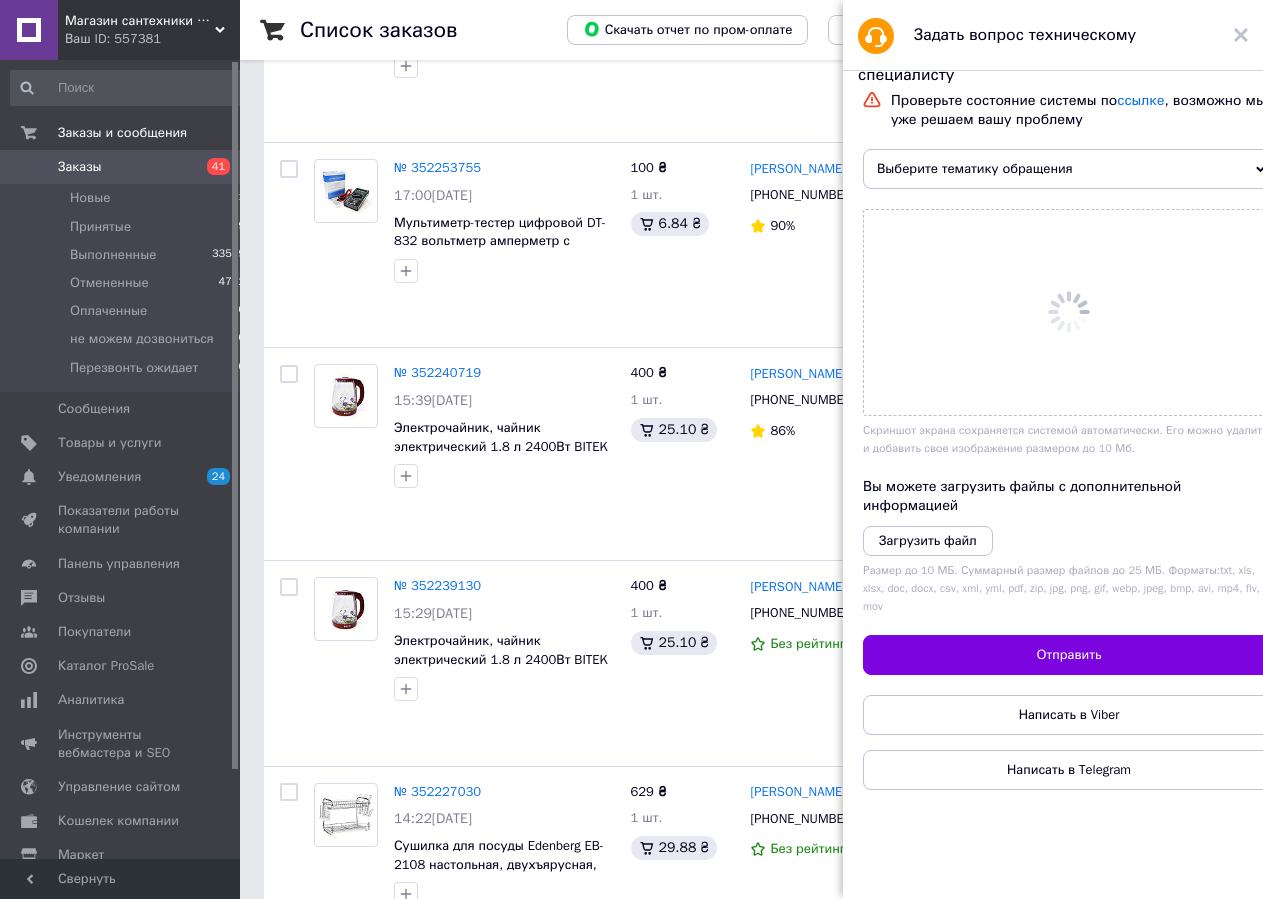 click on "Выберите тематику обращения" at bounding box center [1069, 169] 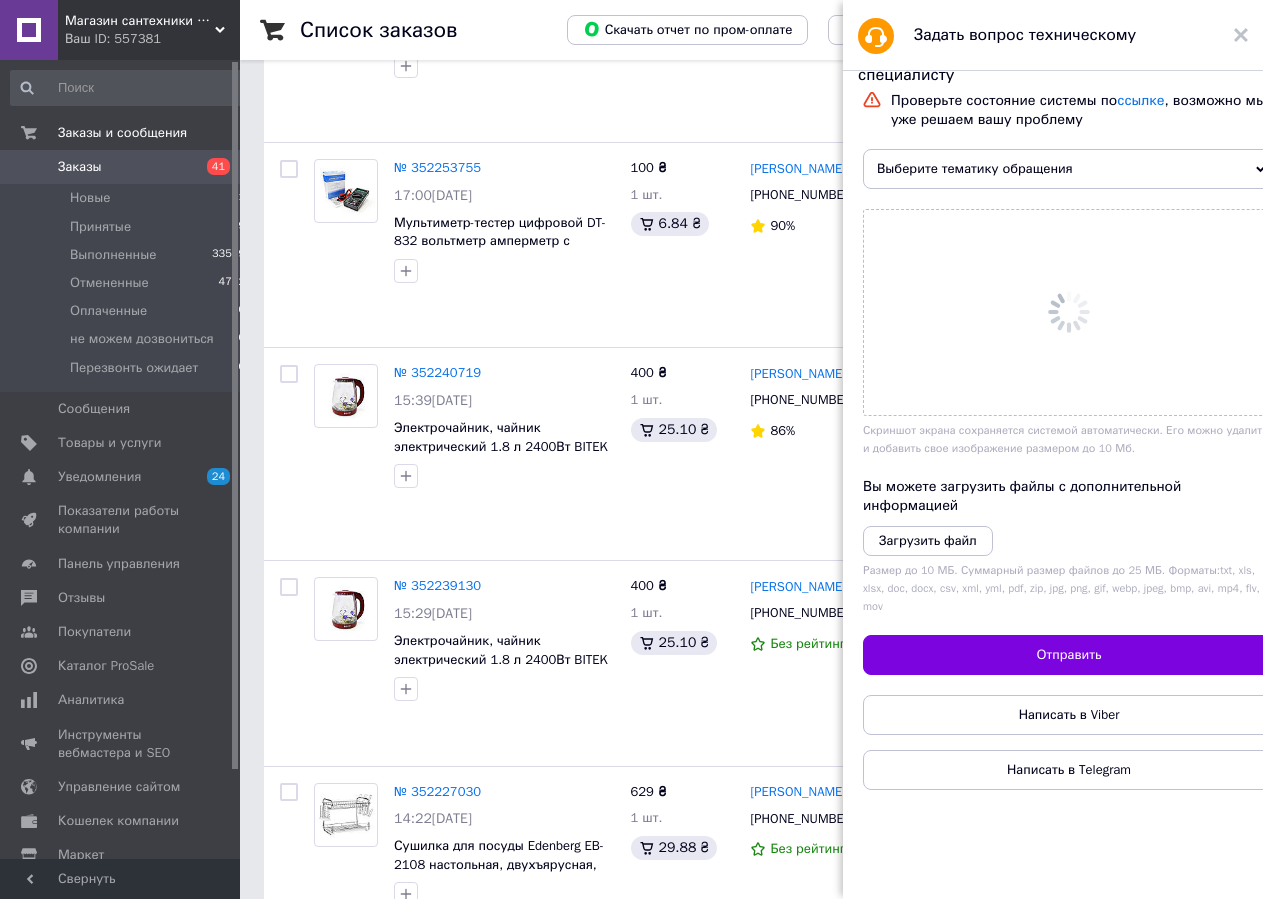click on "Выберите тематику обращения" at bounding box center [1069, 169] 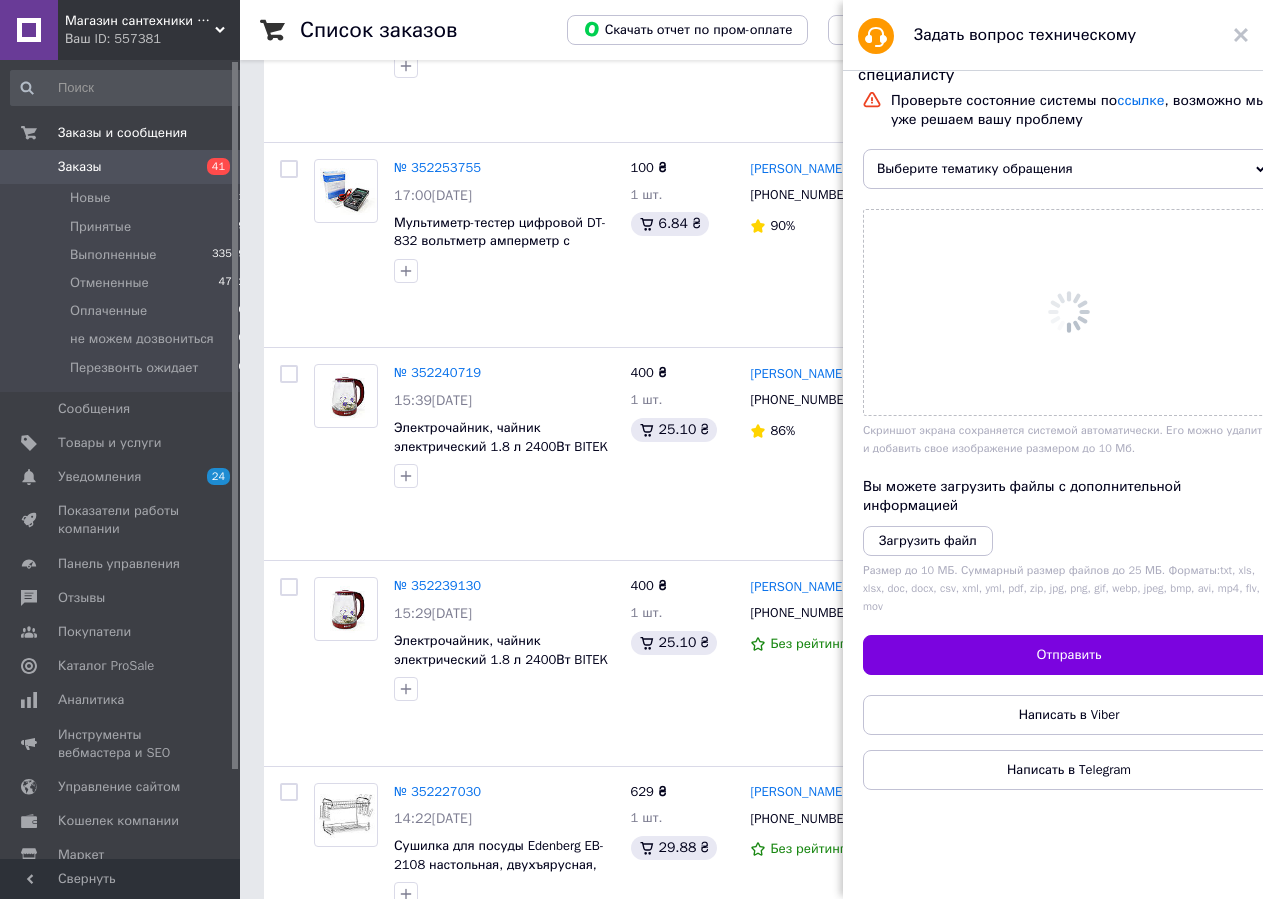 click on "Выберите тематику обращения" at bounding box center (1069, 169) 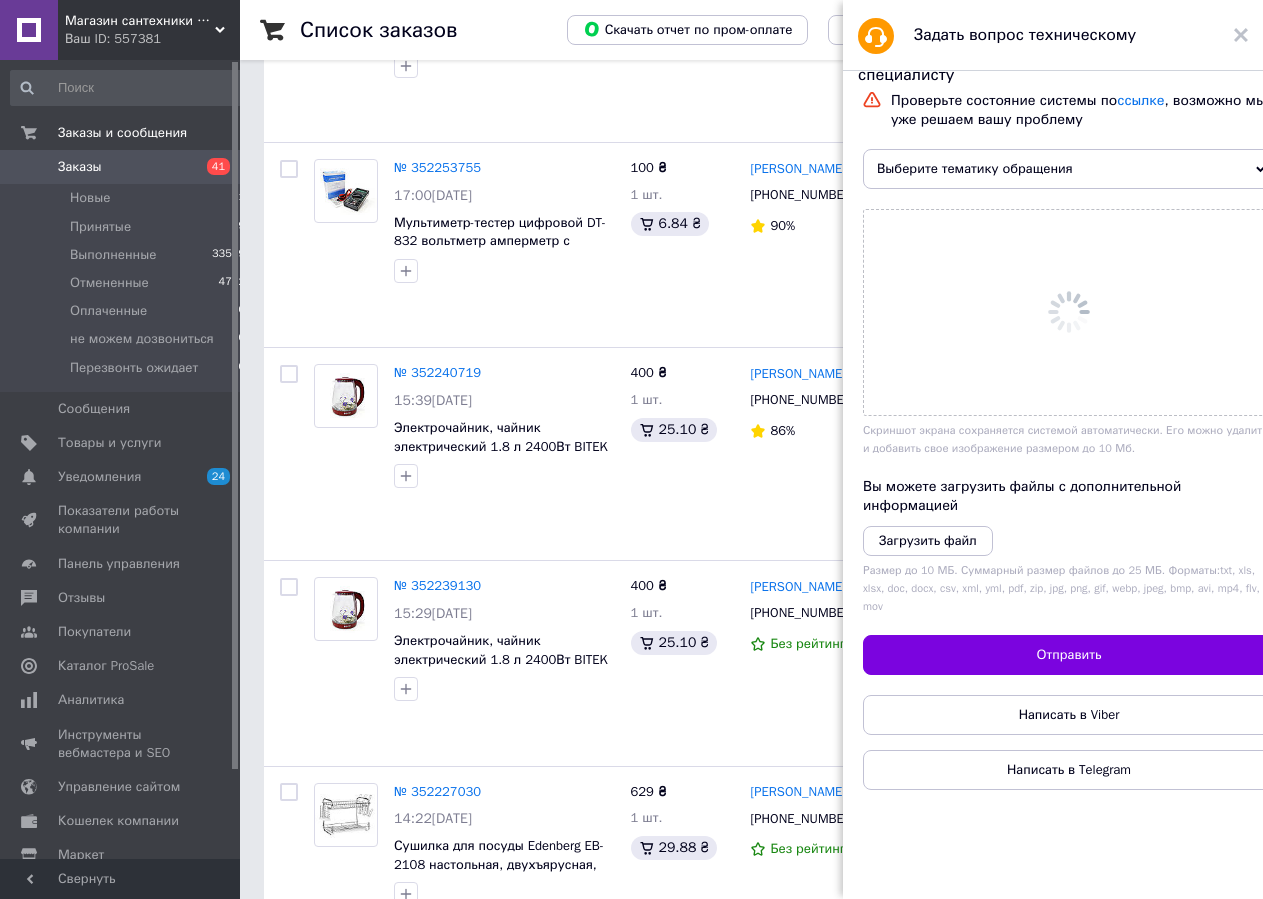 click on "Выберите тематику обращения" at bounding box center (1069, 169) 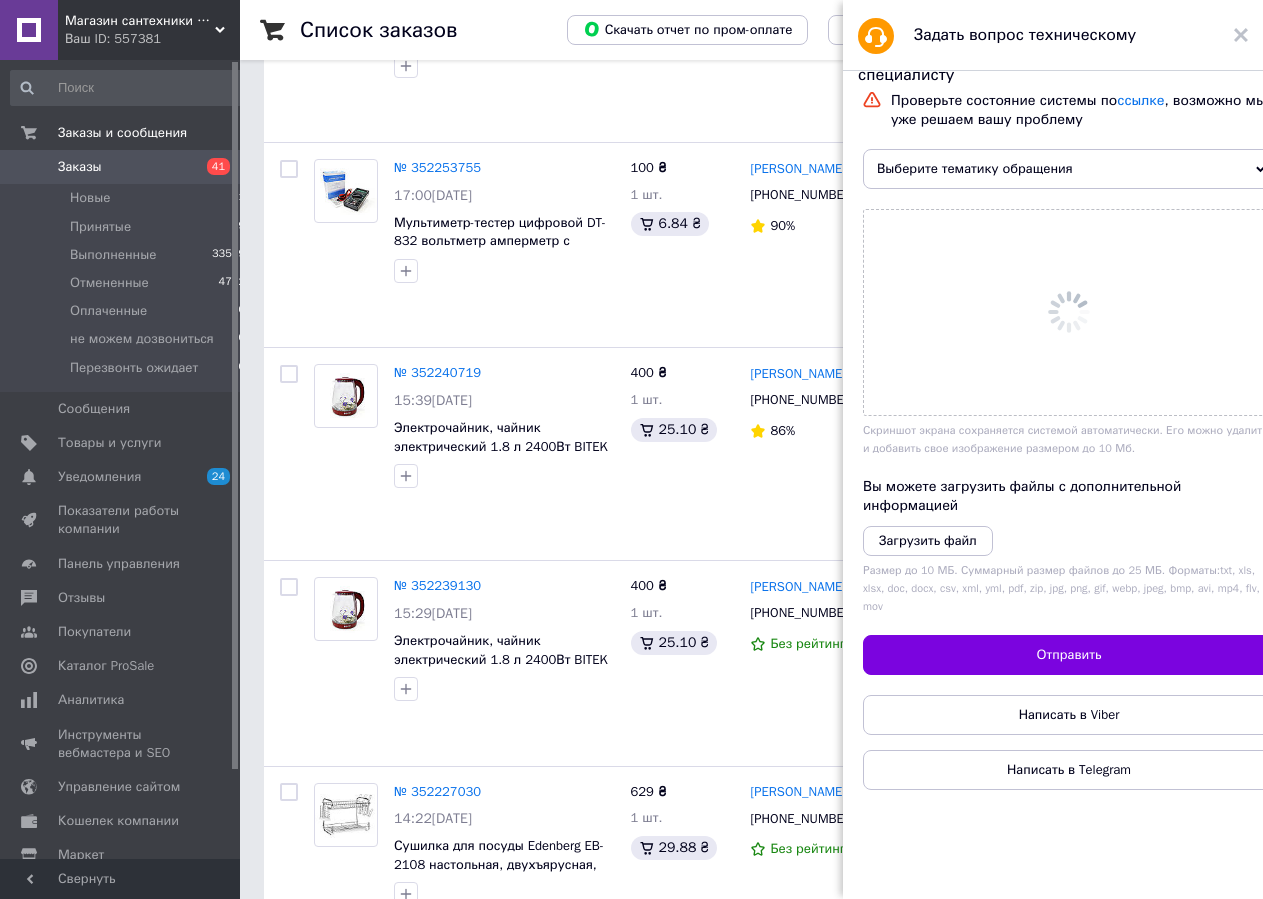 click on "Выберите тематику обращения" at bounding box center [1069, 169] 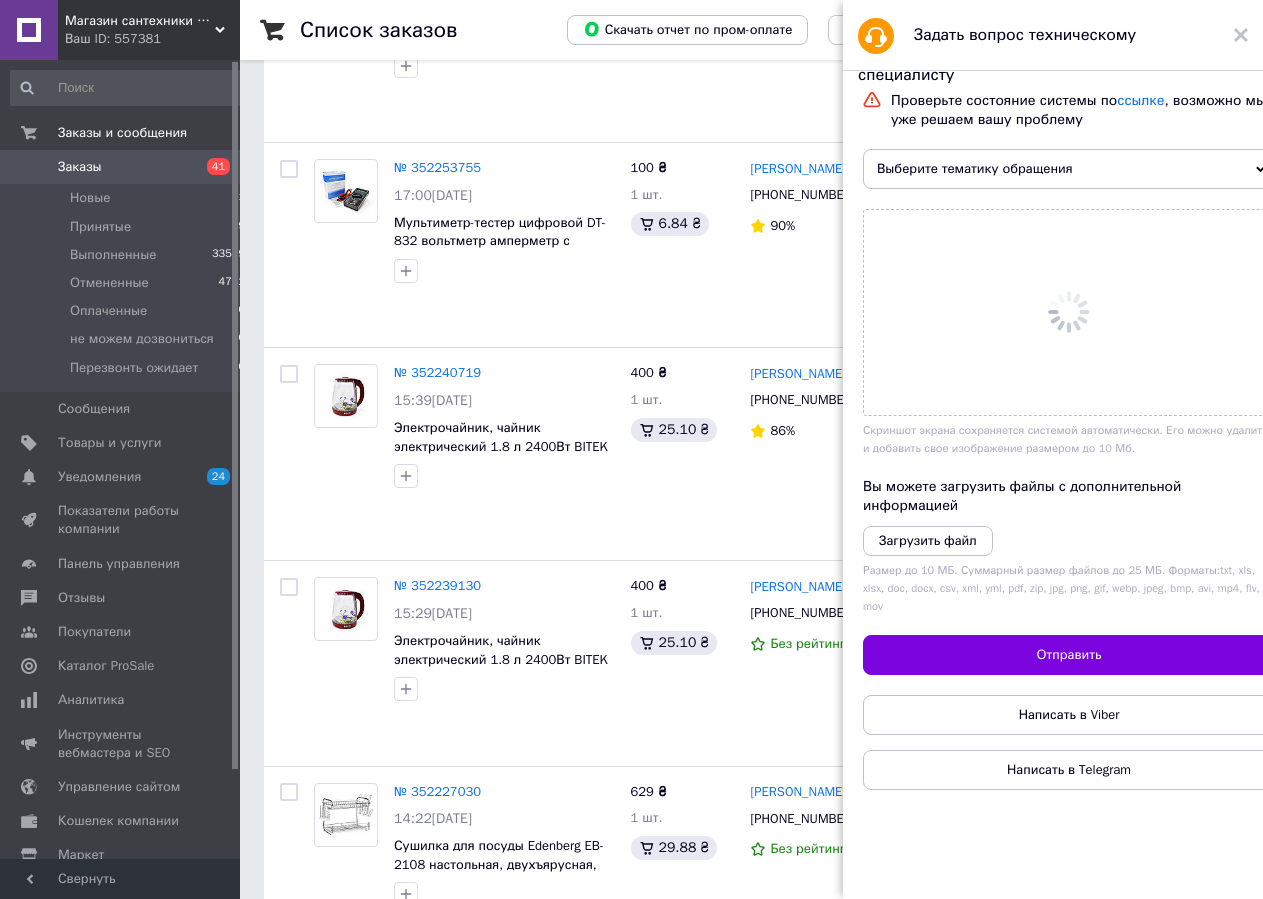 click on "Выберите тематику обращения" at bounding box center [1069, 169] 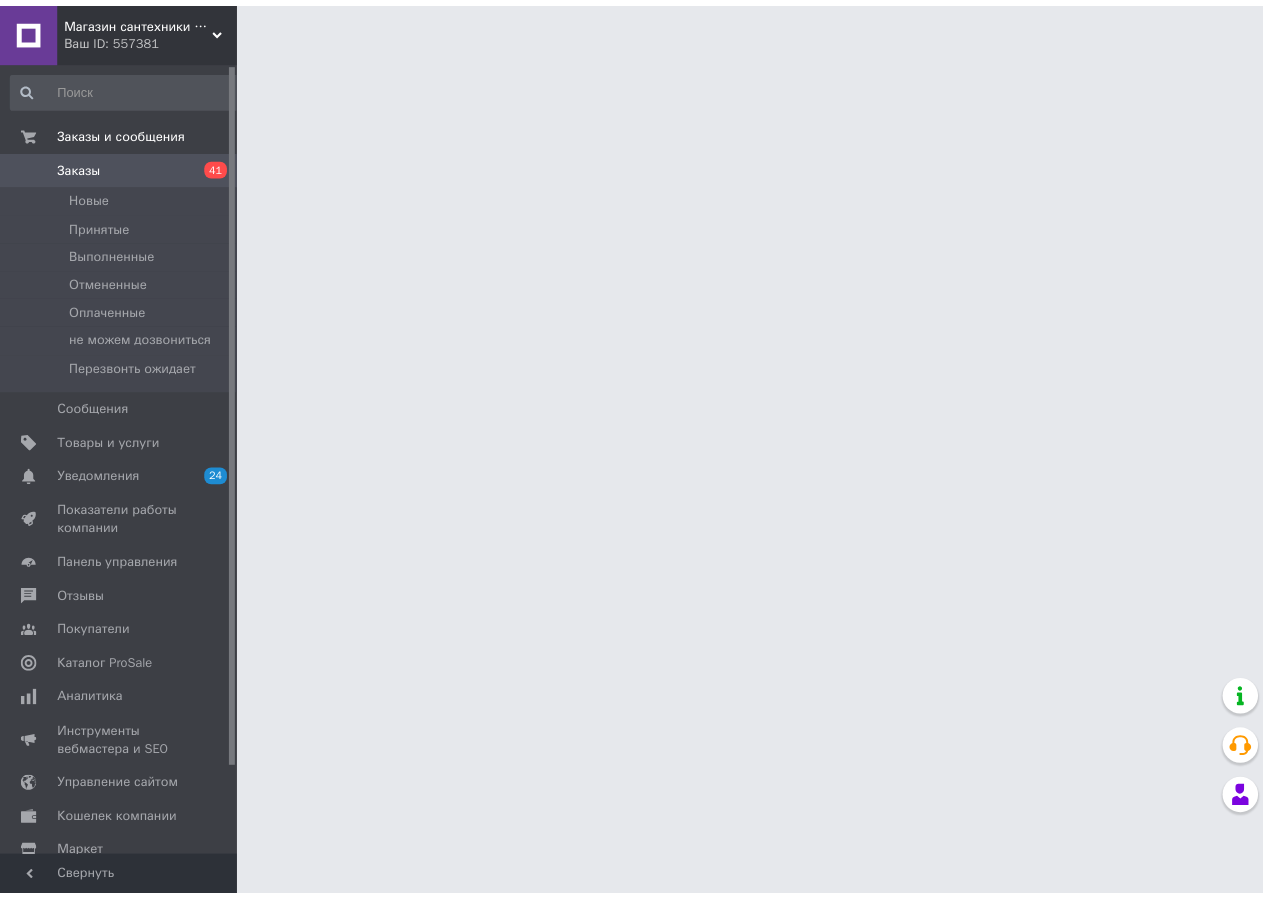 scroll, scrollTop: 0, scrollLeft: 0, axis: both 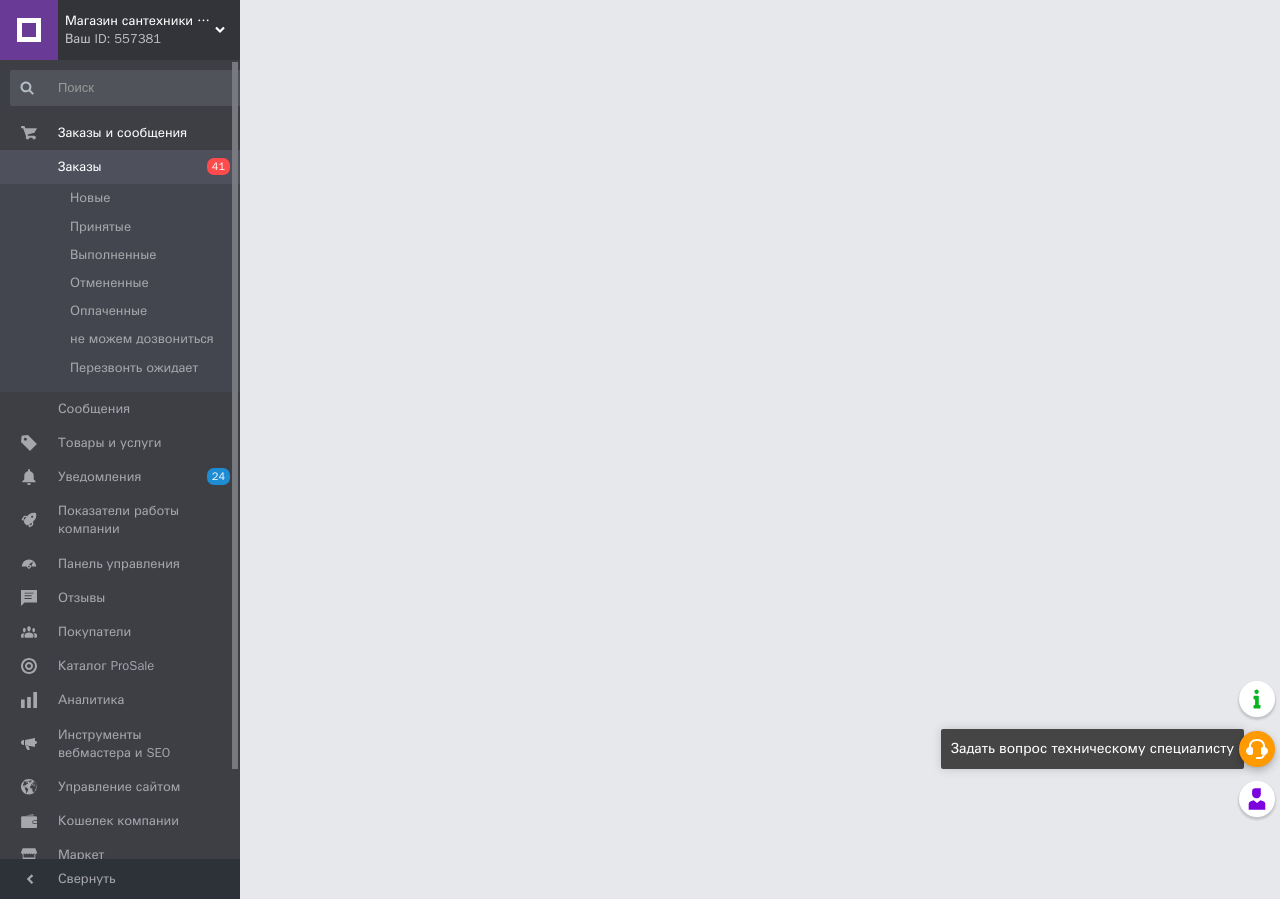 click 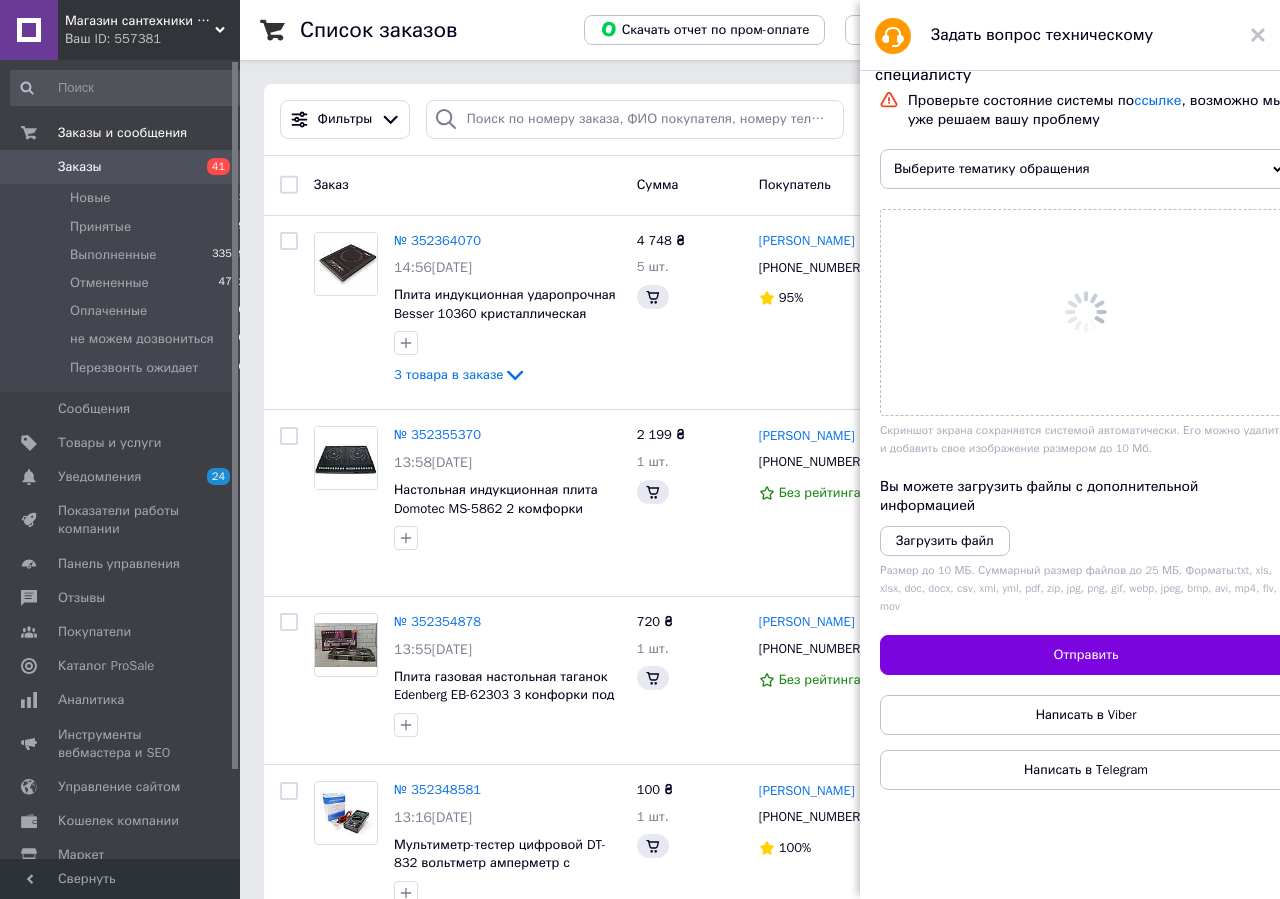 click on "Выберите тематику обращения" at bounding box center (1086, 169) 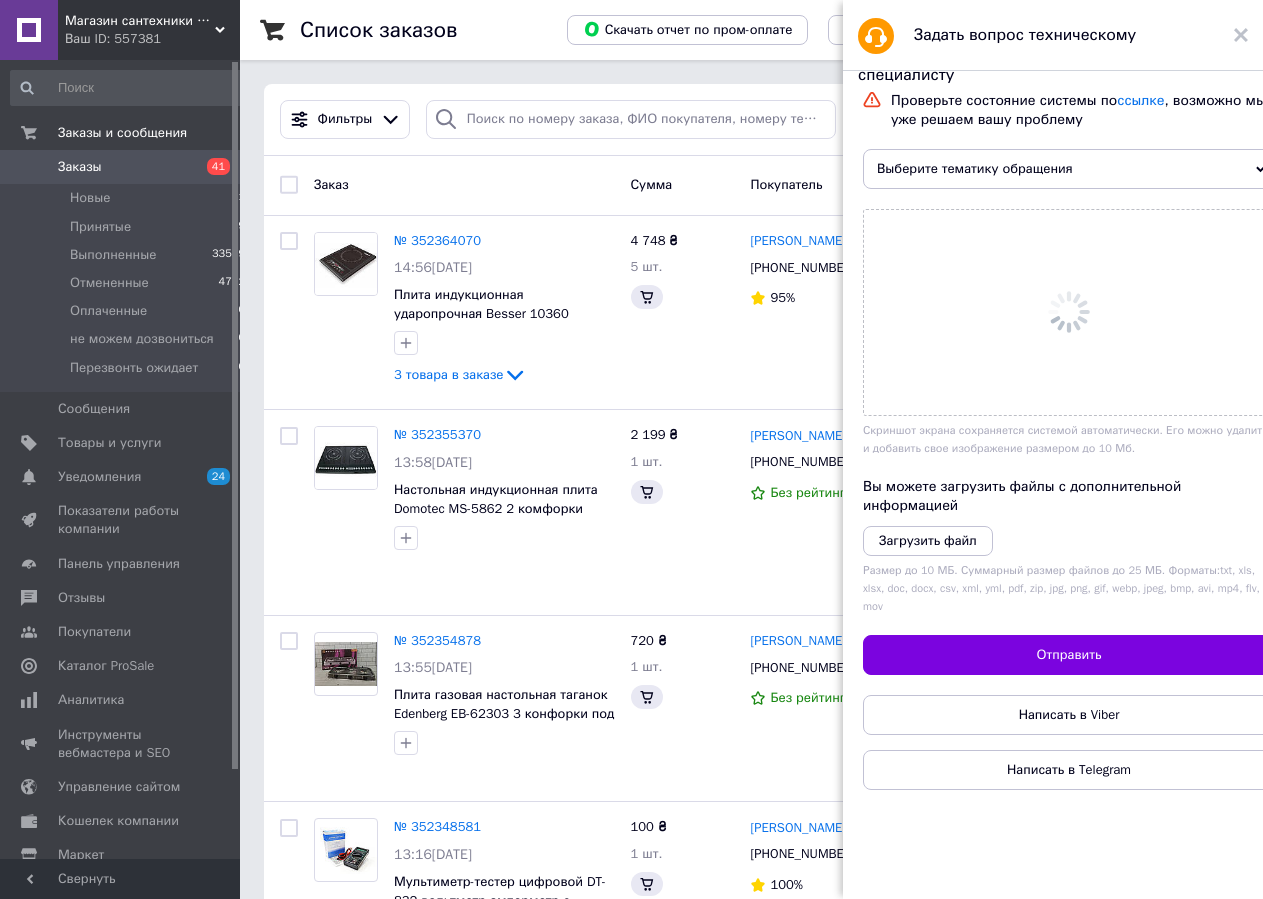 click on "Выберите тематику обращения" at bounding box center (1069, 169) 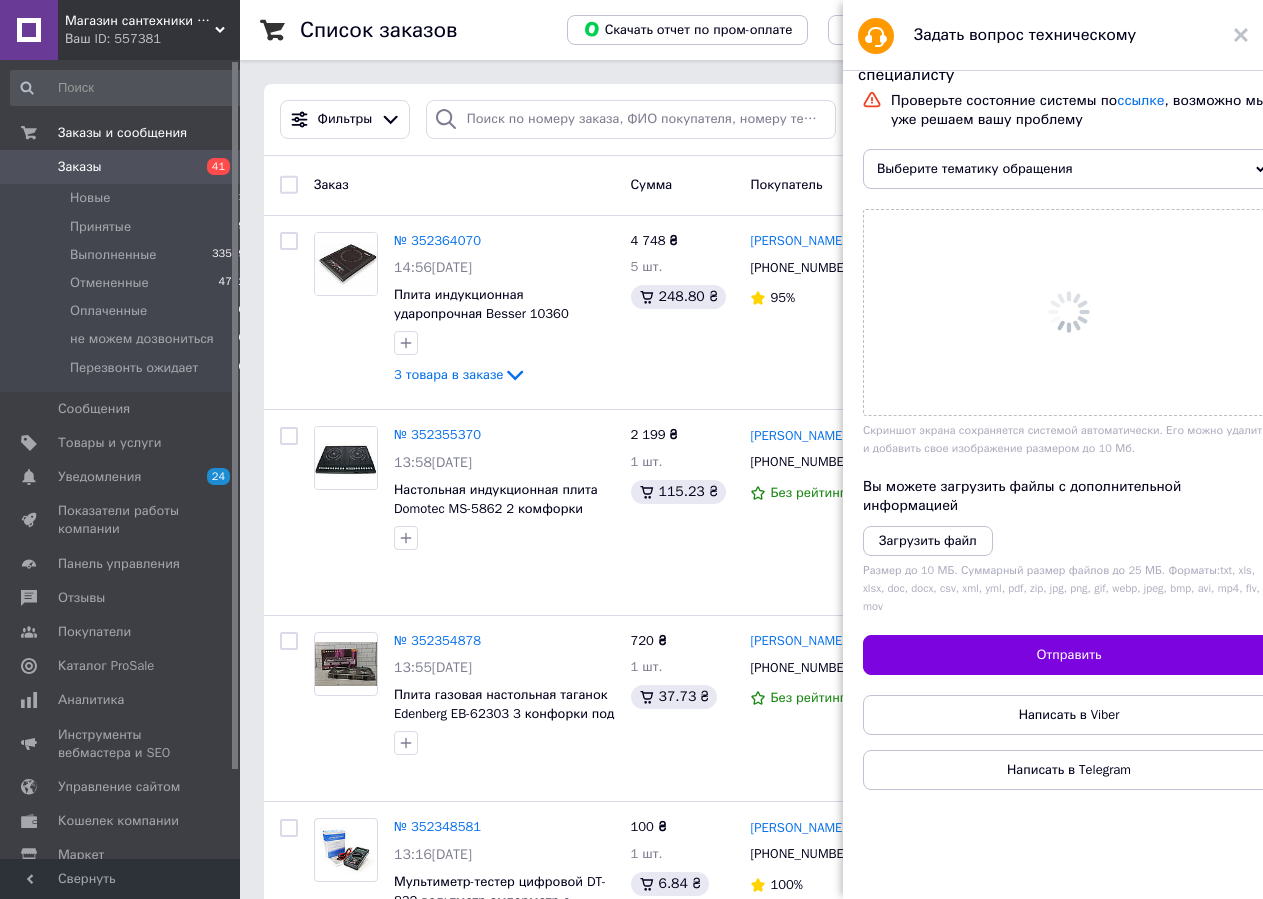 scroll, scrollTop: 0, scrollLeft: 0, axis: both 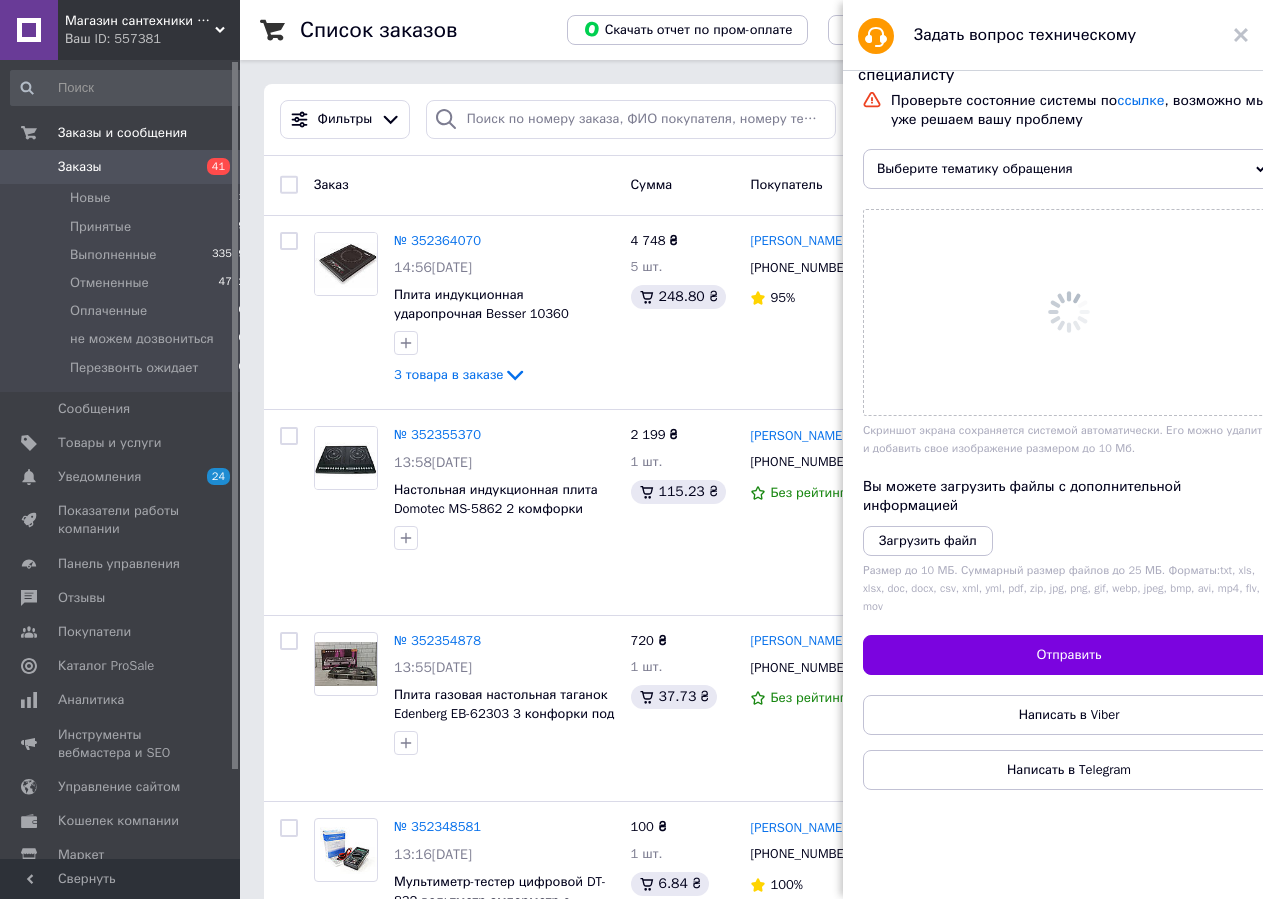click on "Выберите тематику обращения" at bounding box center [1069, 169] 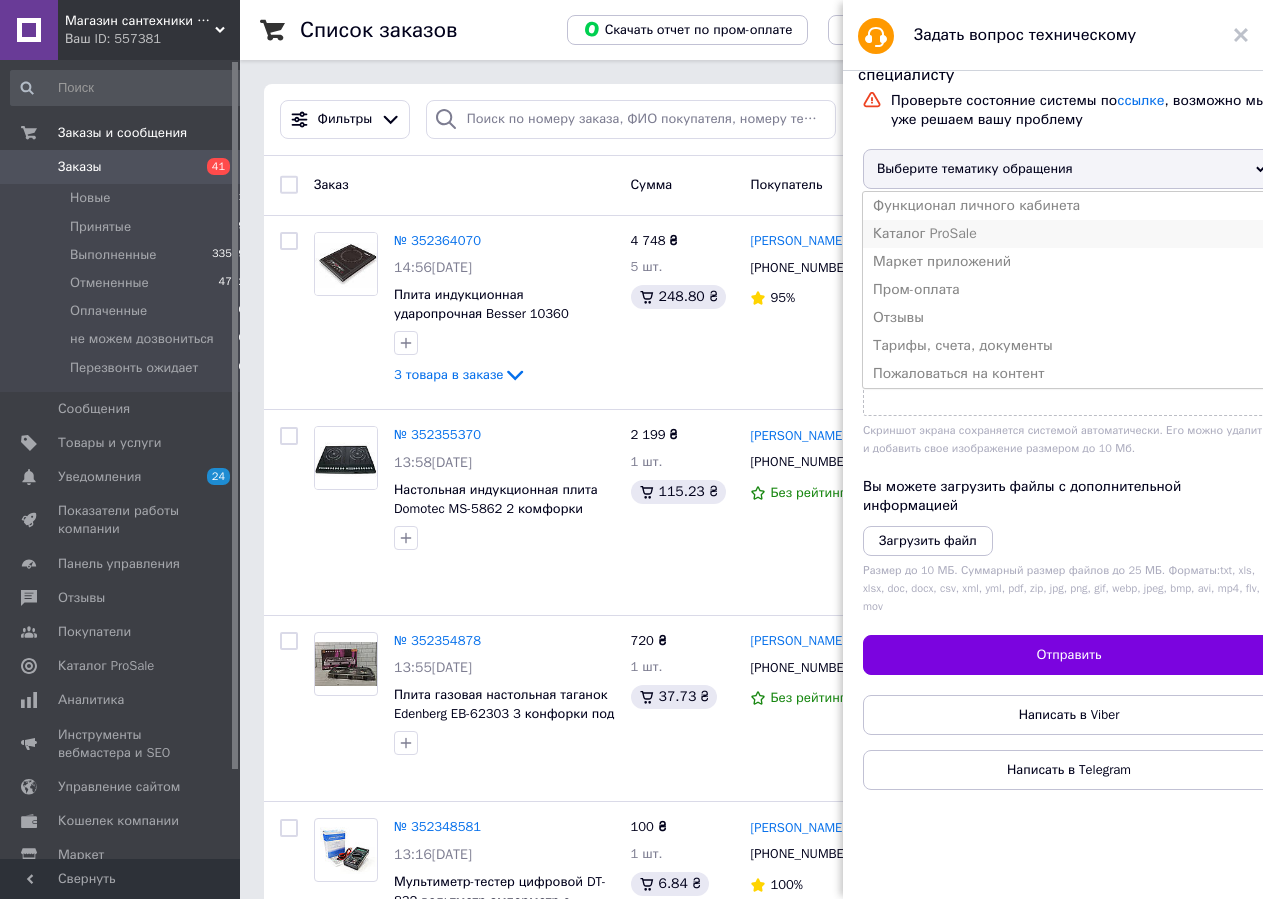 click on "Каталог ProSale" at bounding box center (1069, 234) 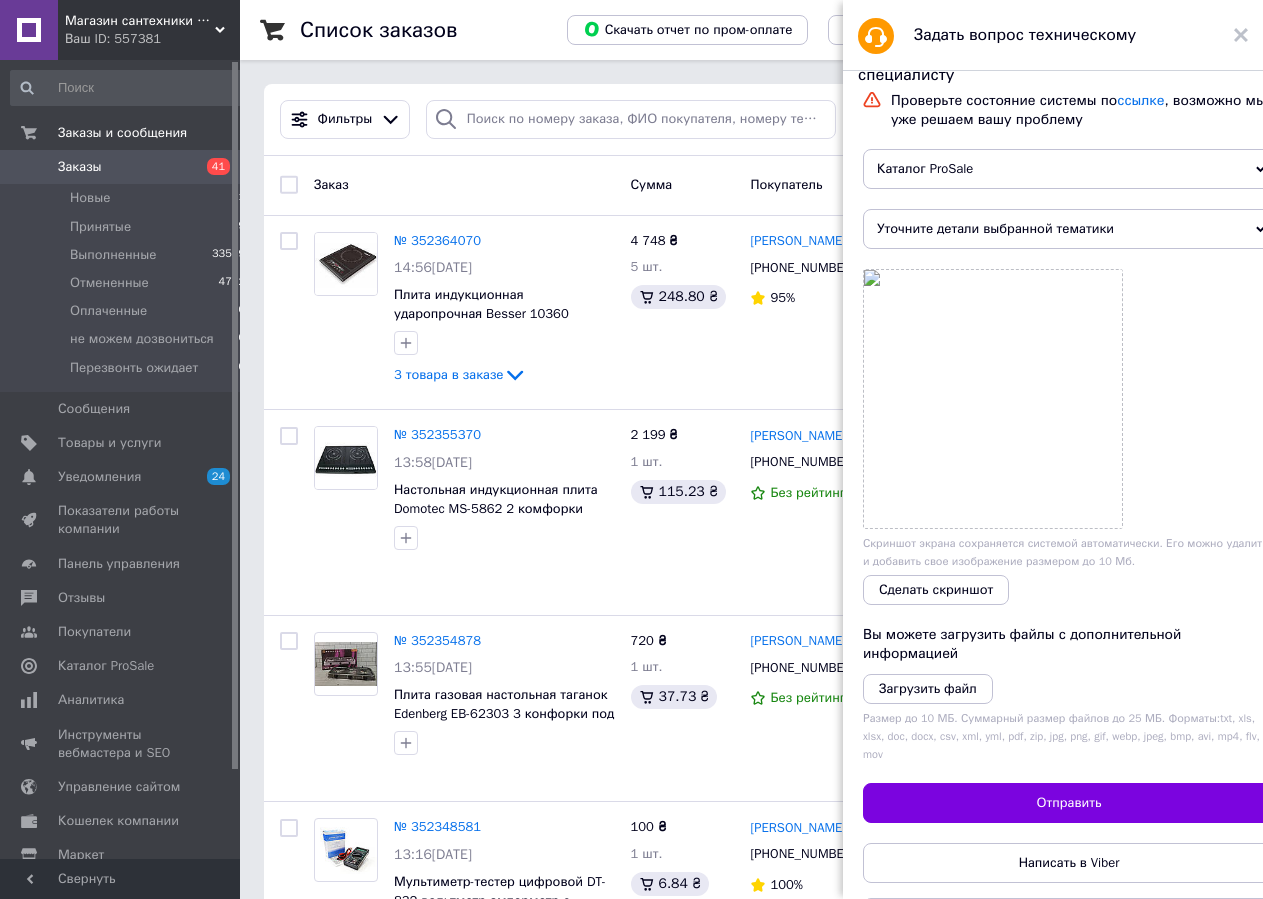 click on "Уточните детали выбранной тематики" at bounding box center [1069, 229] 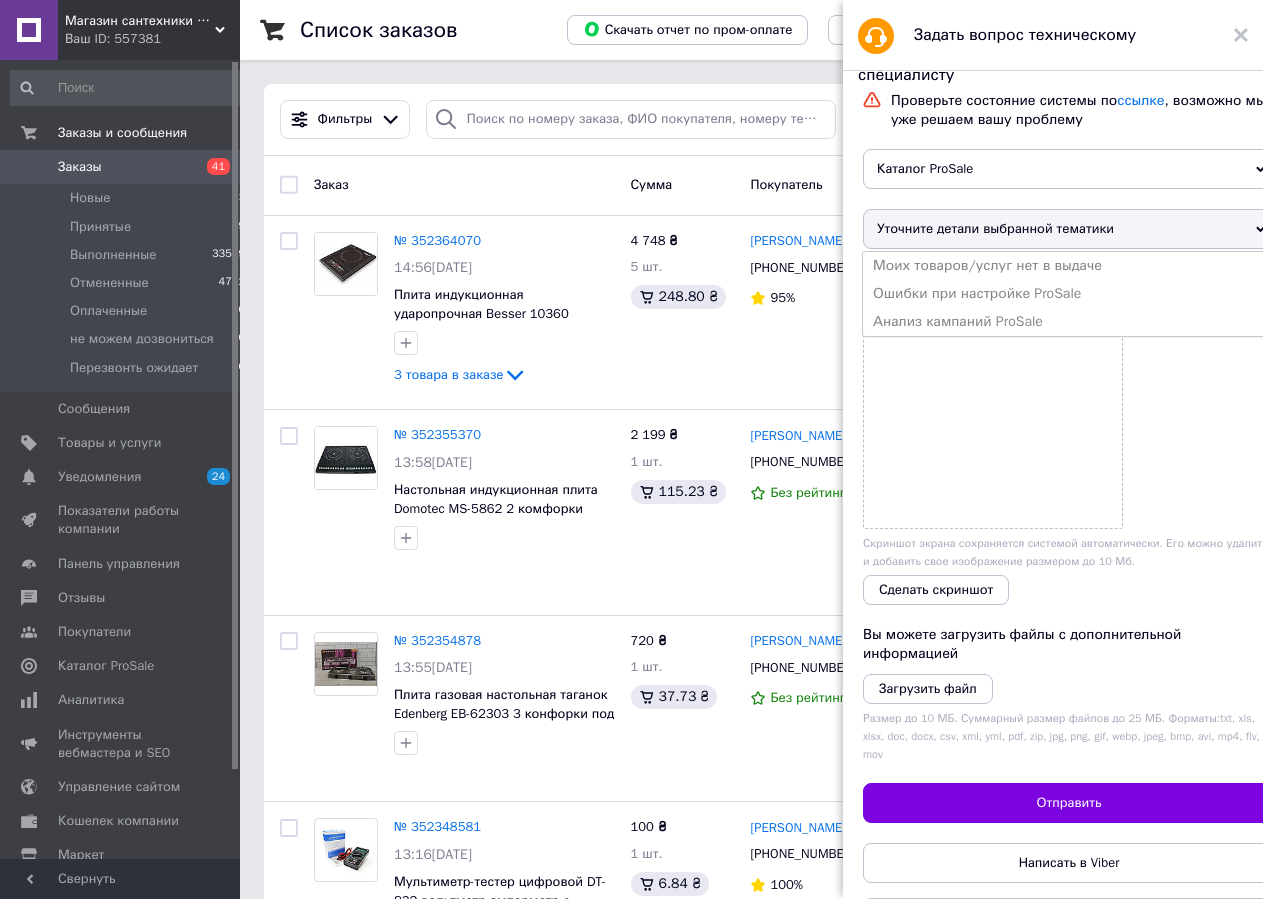 click on "Уточните детали выбранной тематики" at bounding box center (1069, 229) 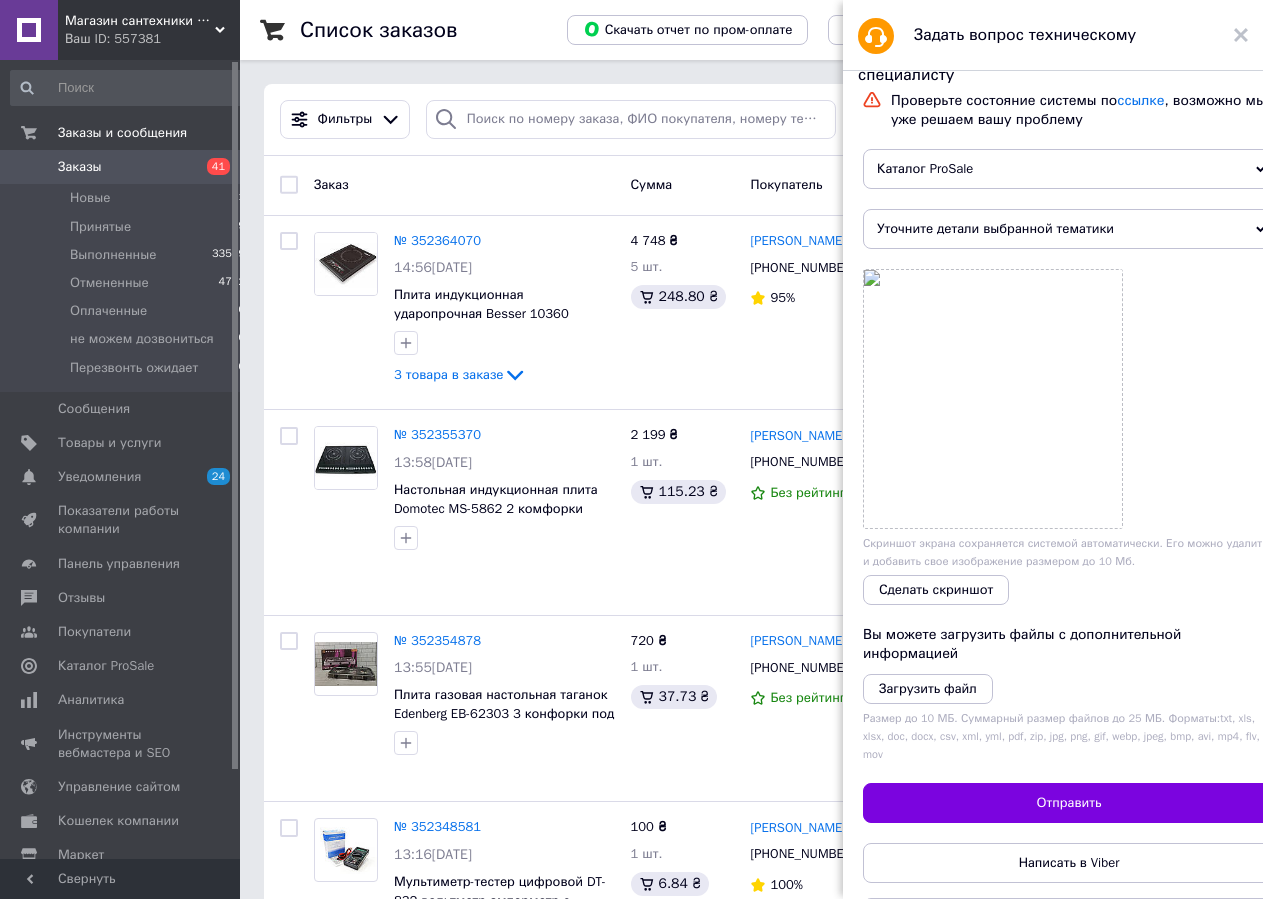 click on "Проверьте состояние системы по  ссылке ,
возможно мы уже решаем вашу проблему Каталог ProSale Функционал личного кабинета Маркет приложений Пром-оплата Отзывы Тарифы, счета, документы Пожаловаться на контент Уточните детали выбранной тематики Моих товаров/услуг нет в выдаче Ошибки при настройке ProSale Анализ кампаний ProSale Скриншот экрана сохраняется системой автоматически.
Его можно удалить и добавить свое изображение размером до 10 Мб. Сделать скриншот Вы можете загрузить файлы с дополнительной информацией Загрузить файл Отправить" at bounding box center [1069, 514] 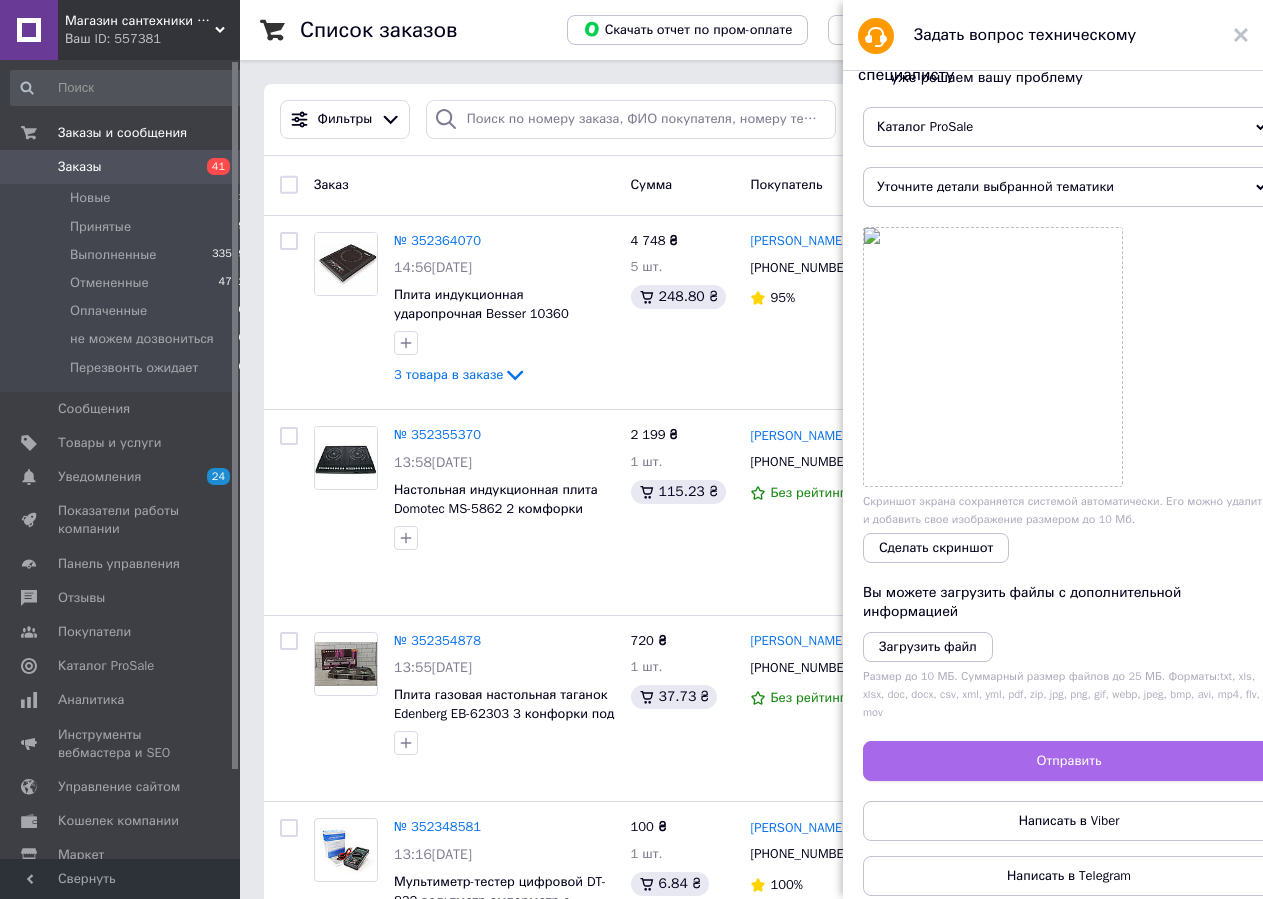 scroll, scrollTop: 63, scrollLeft: 0, axis: vertical 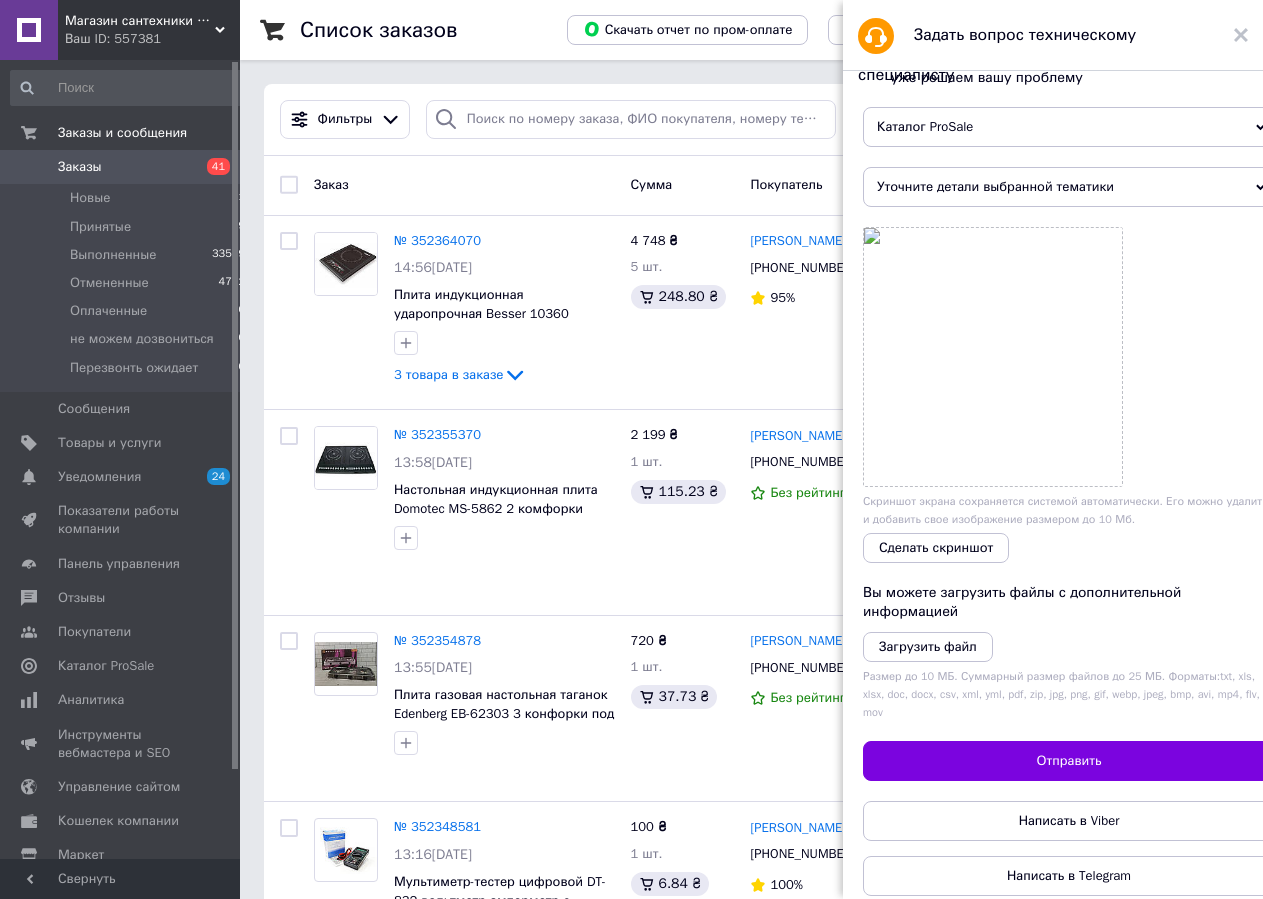 click on "Уточните детали выбранной тематики" at bounding box center (1069, 187) 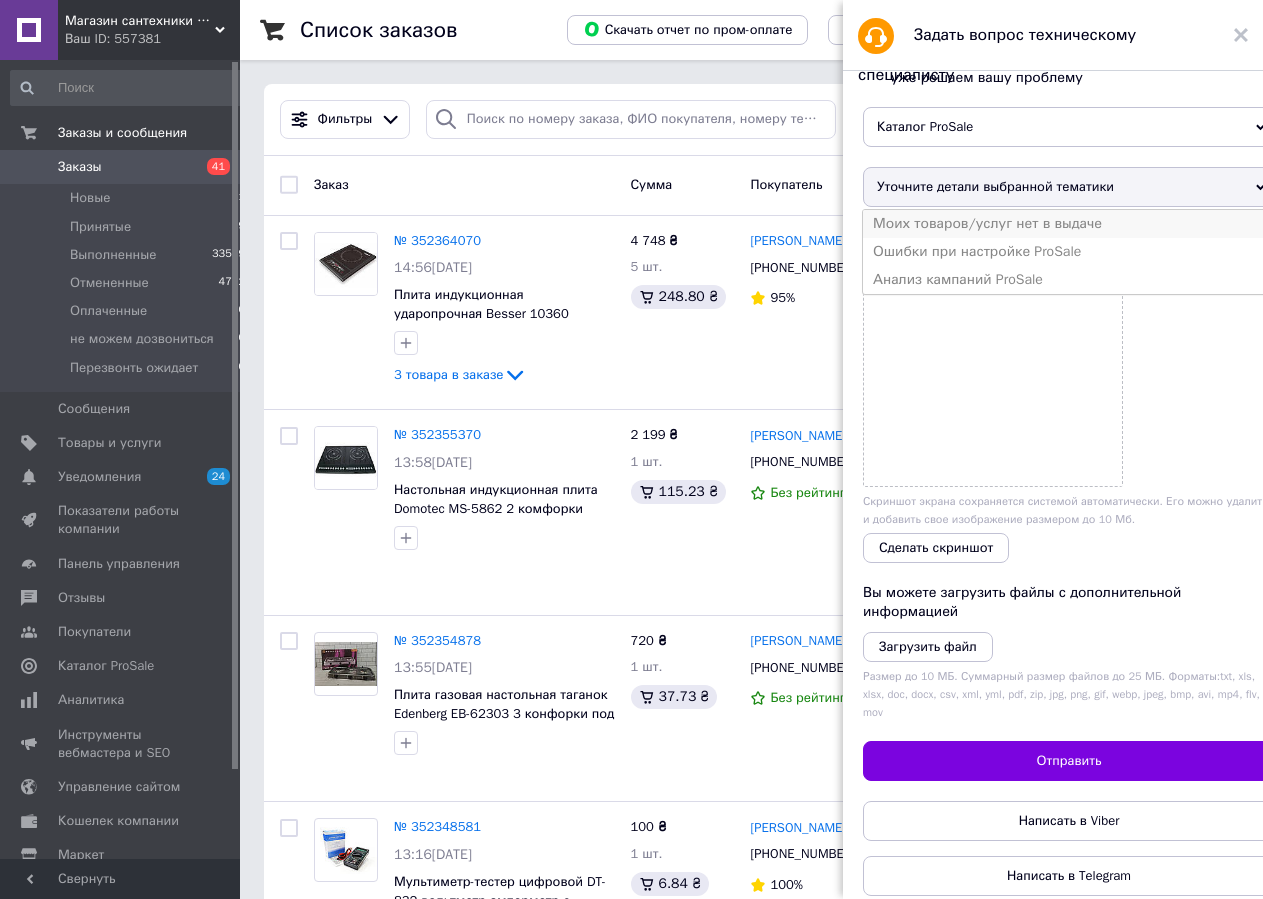 click on "Моих товаров/услуг нет в выдаче" at bounding box center [1069, 224] 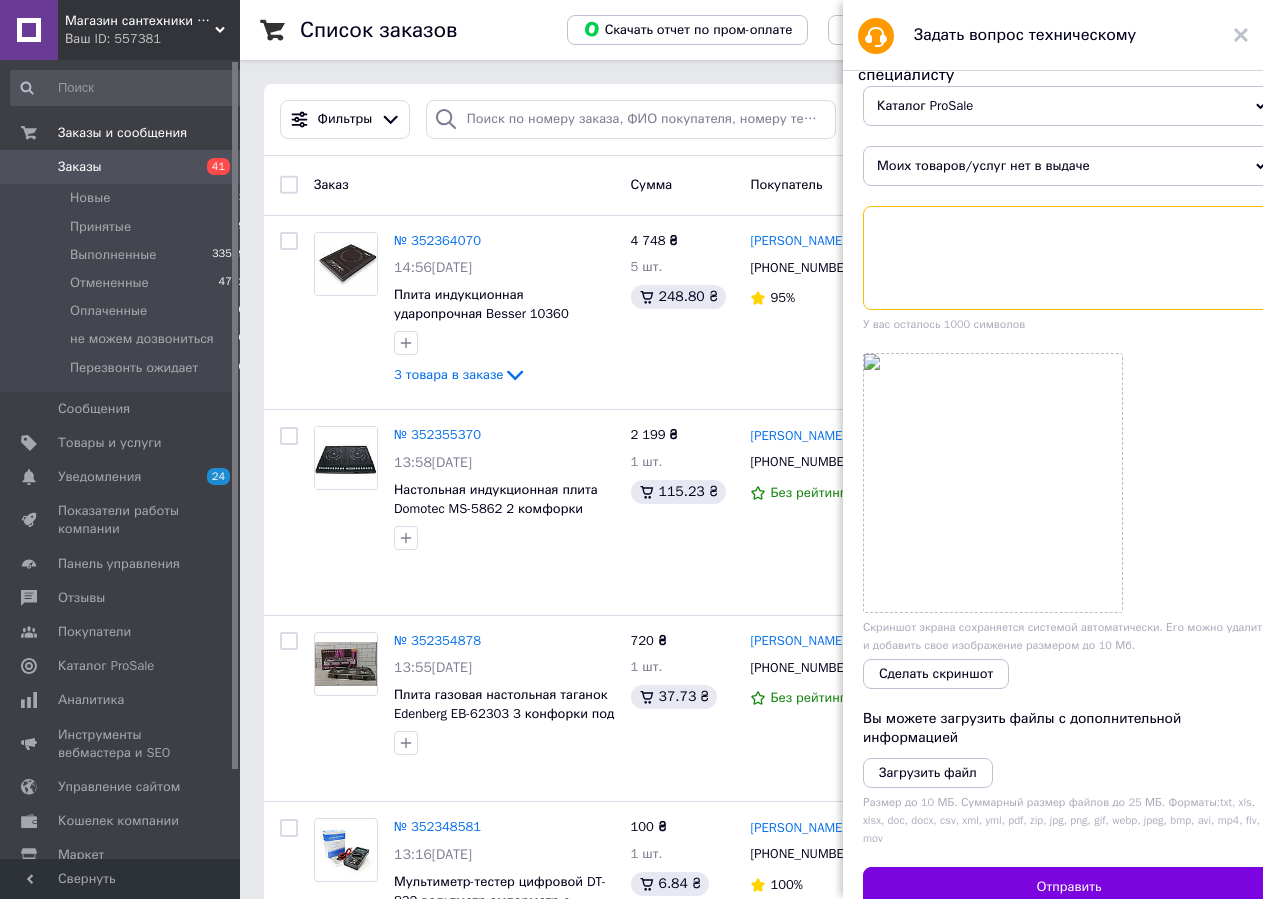 click at bounding box center [1069, 258] 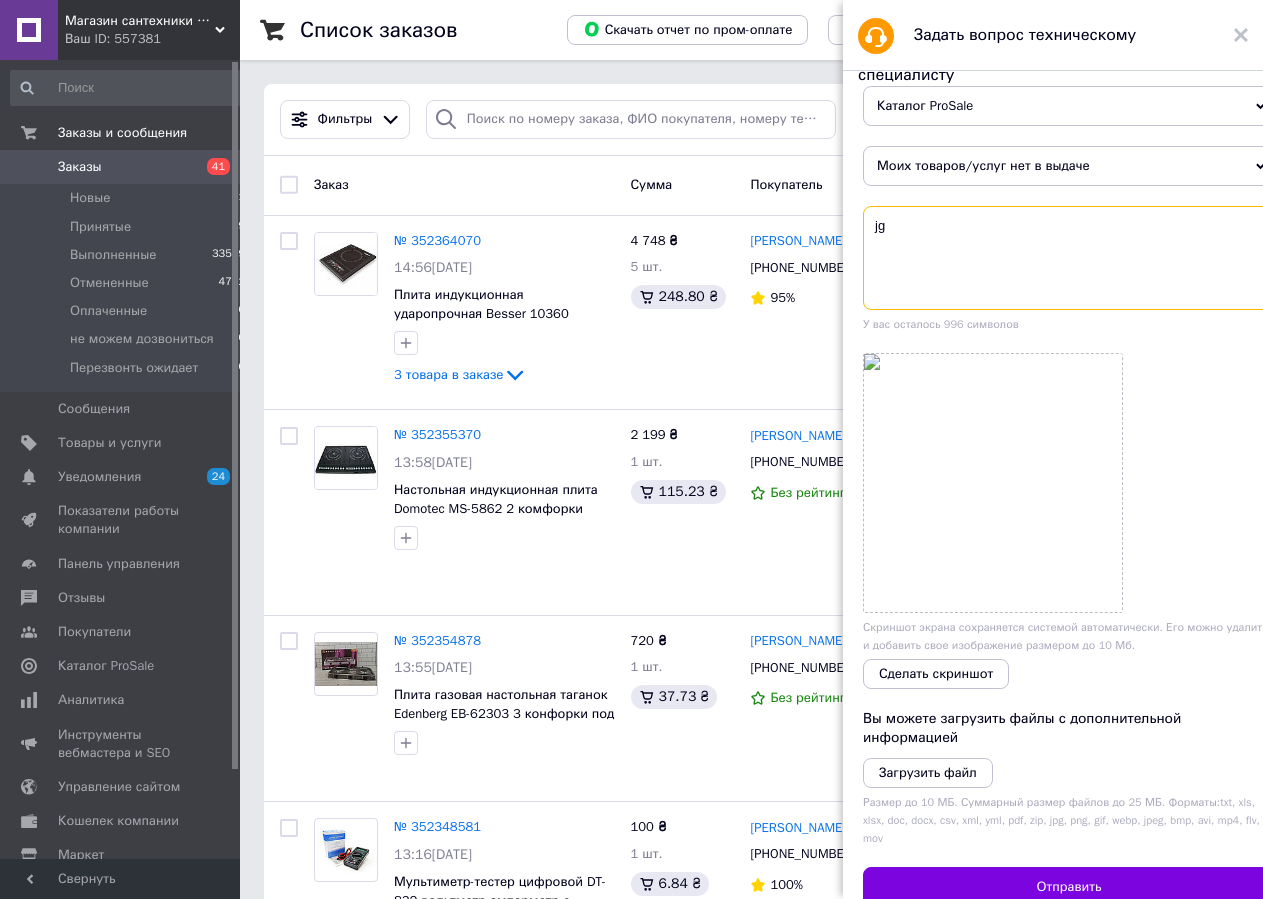 type on "j" 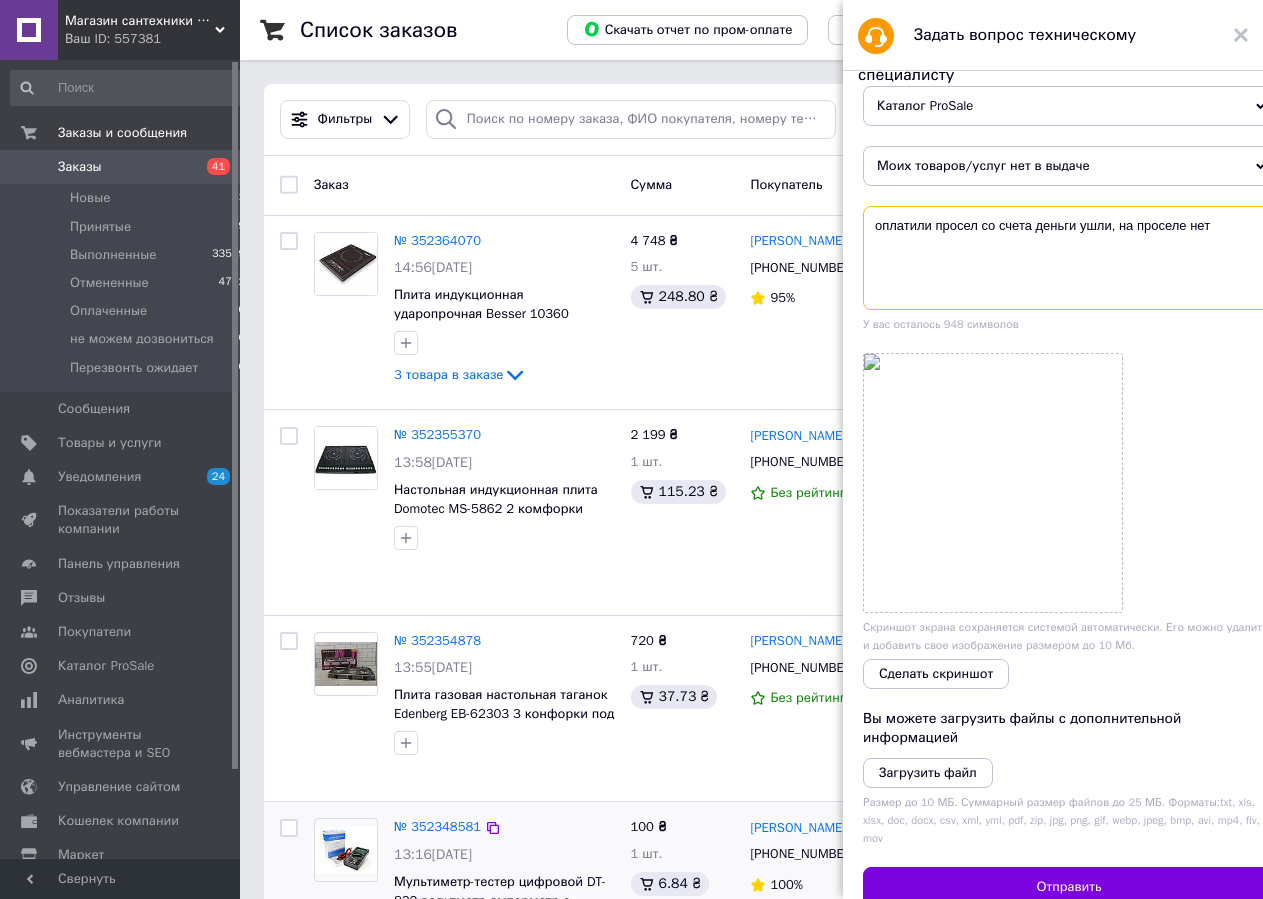 type on "оплатили просел со счета деньги ушли, на проселе нет" 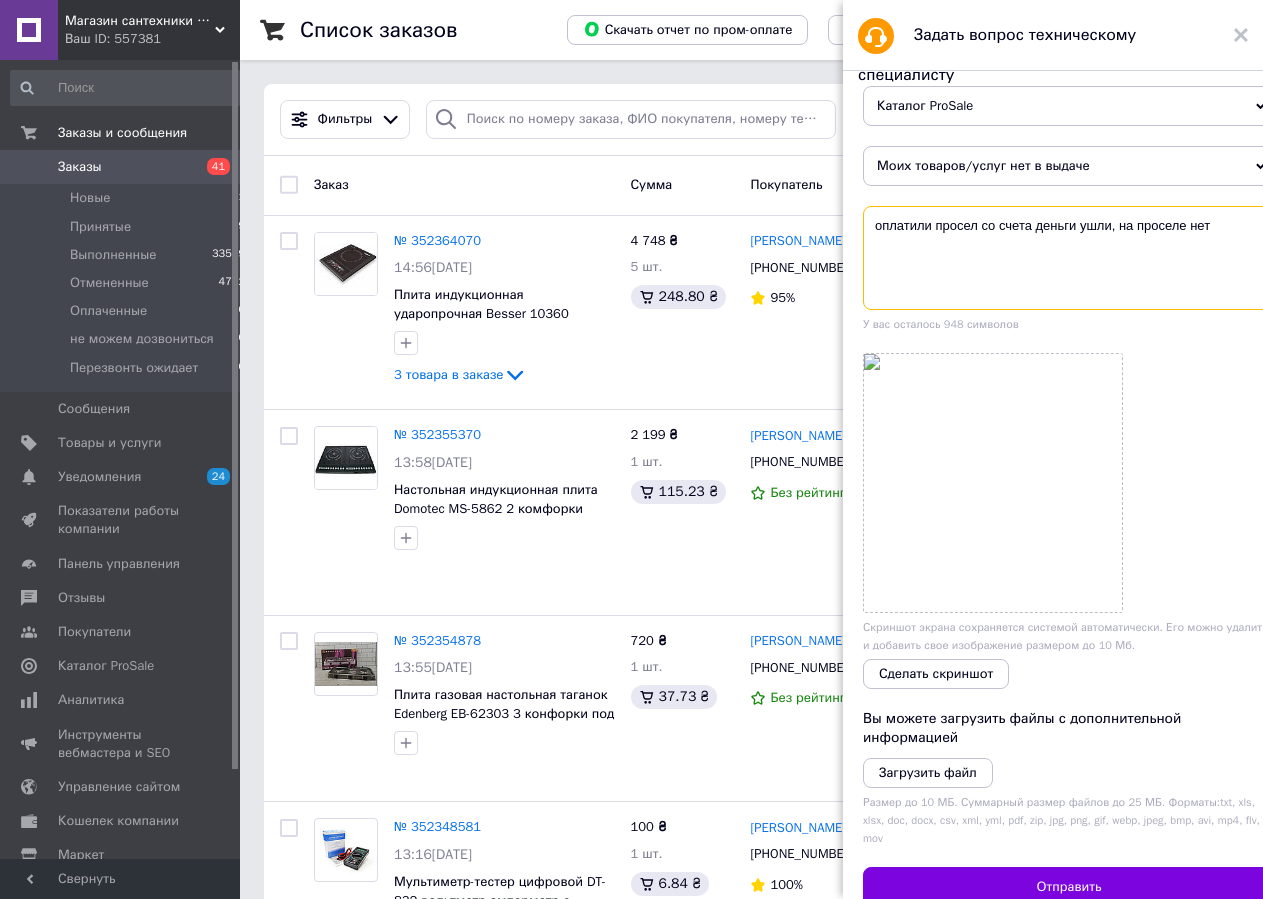 scroll, scrollTop: 228, scrollLeft: 0, axis: vertical 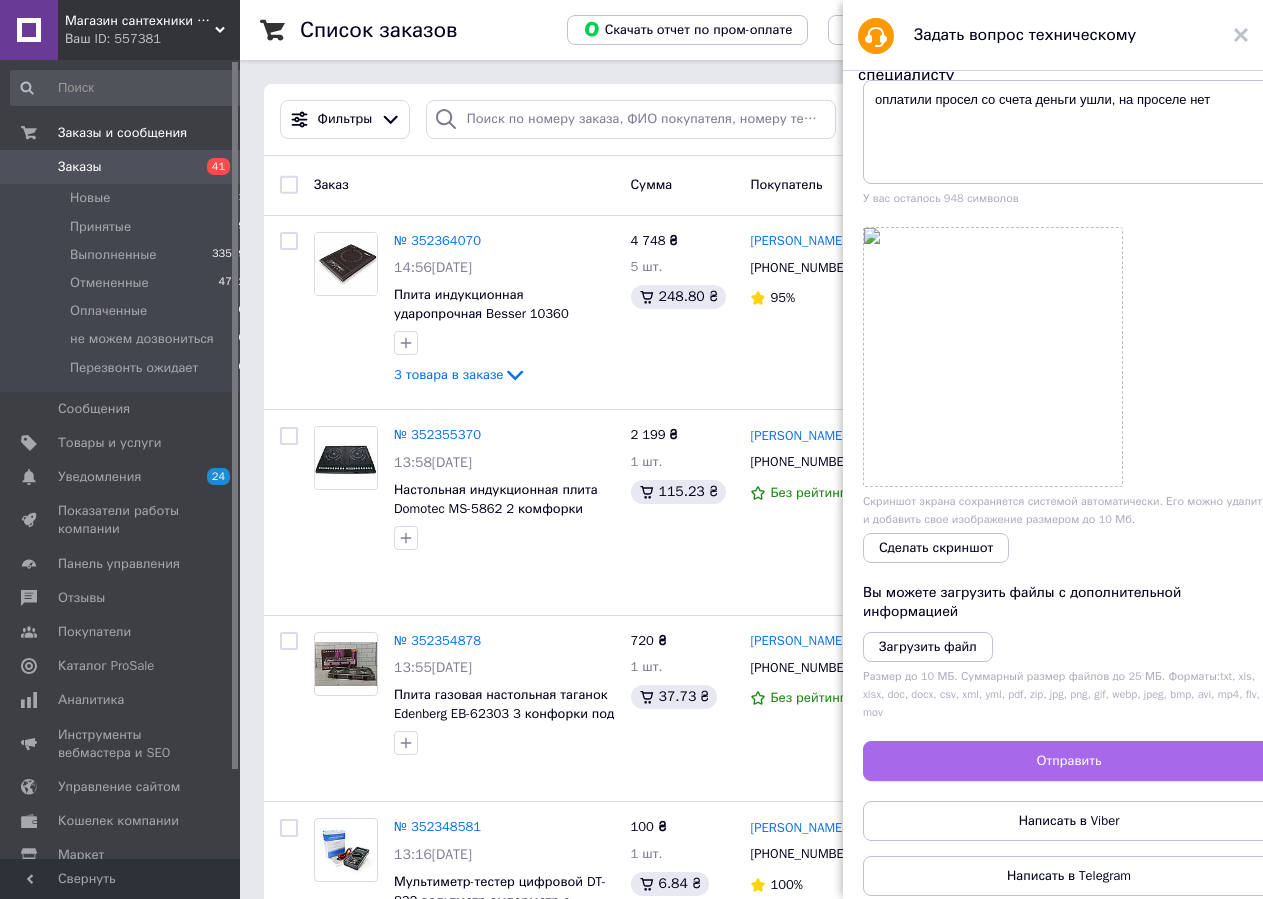 click on "Отправить" at bounding box center [1069, 761] 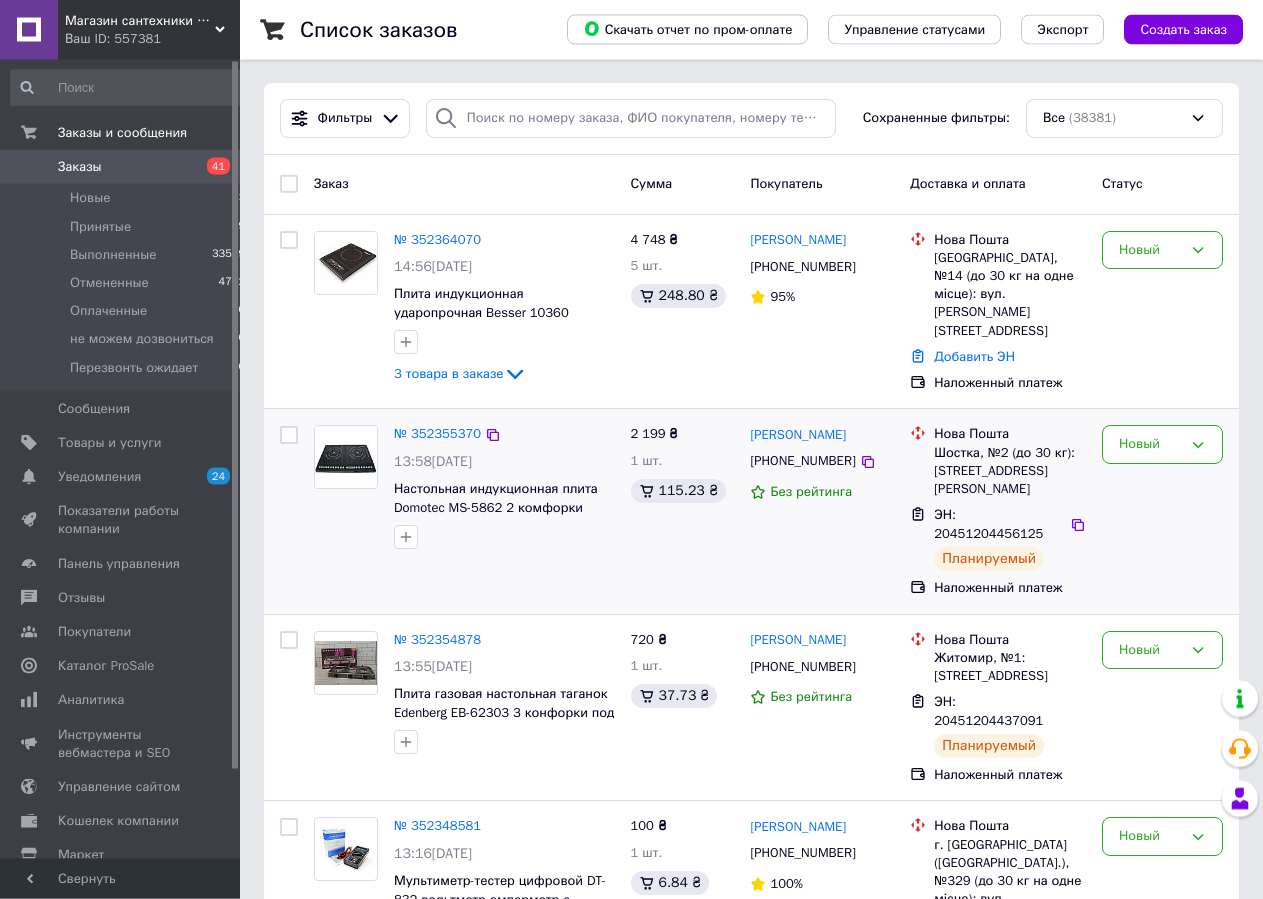 scroll, scrollTop: 0, scrollLeft: 0, axis: both 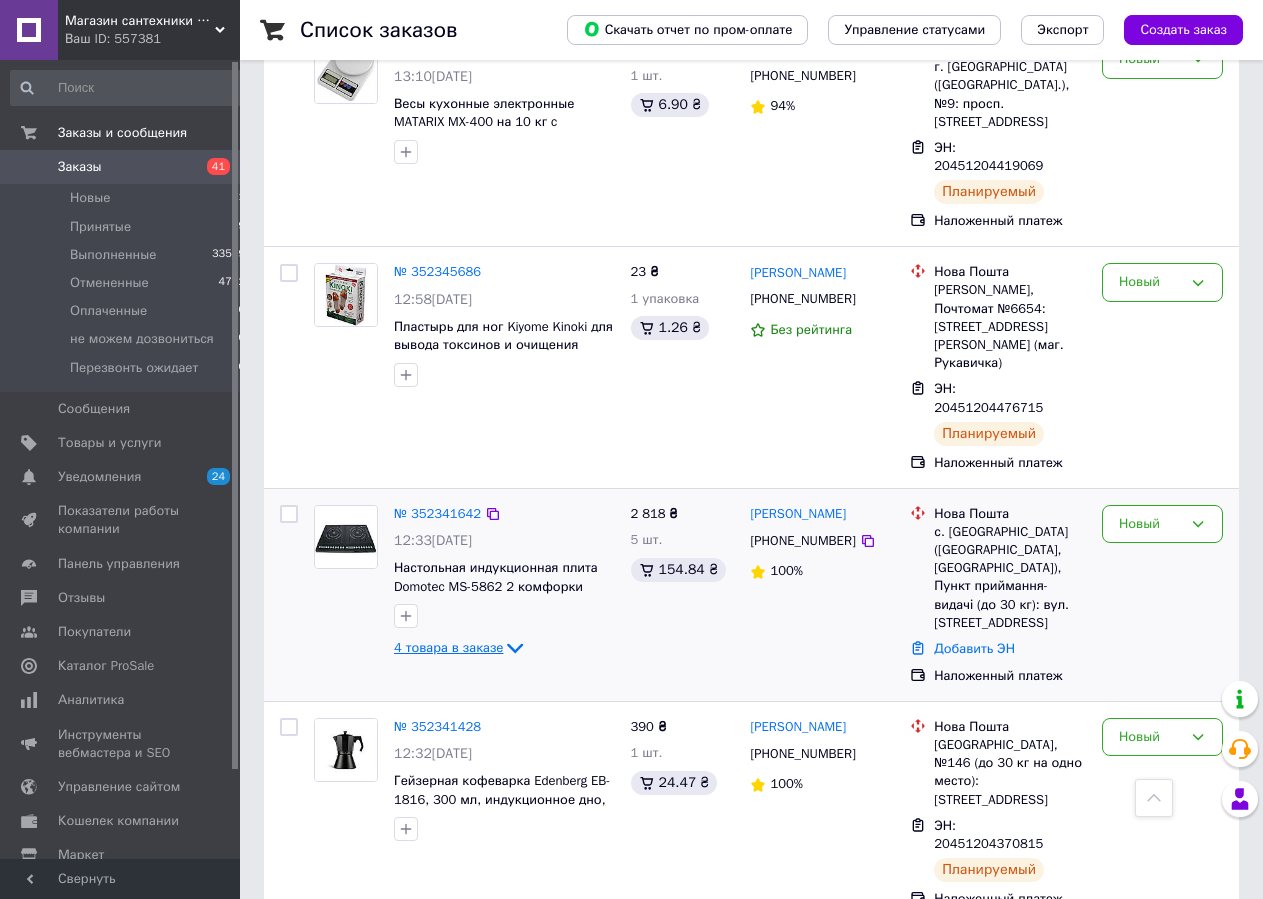 click 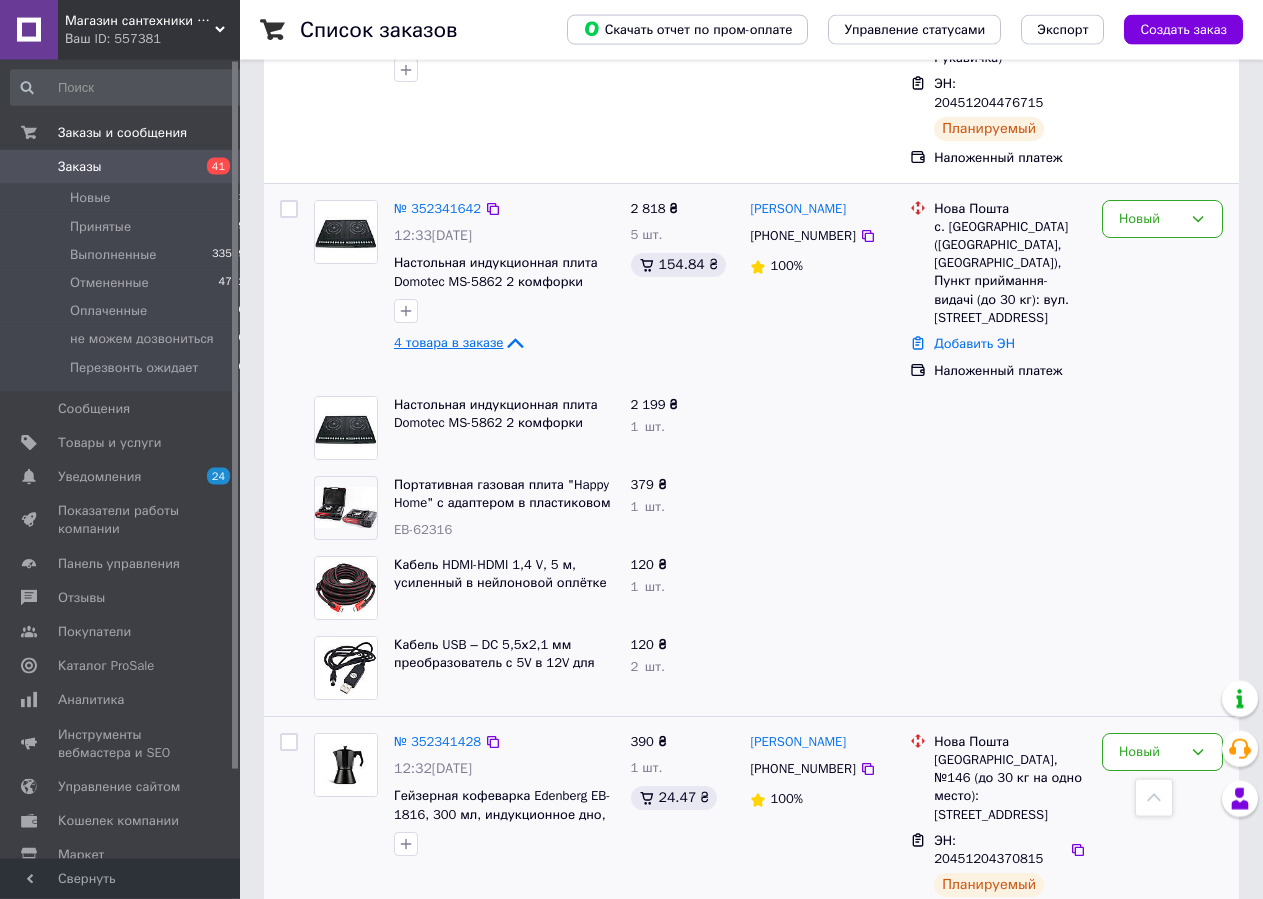 scroll, scrollTop: 1326, scrollLeft: 0, axis: vertical 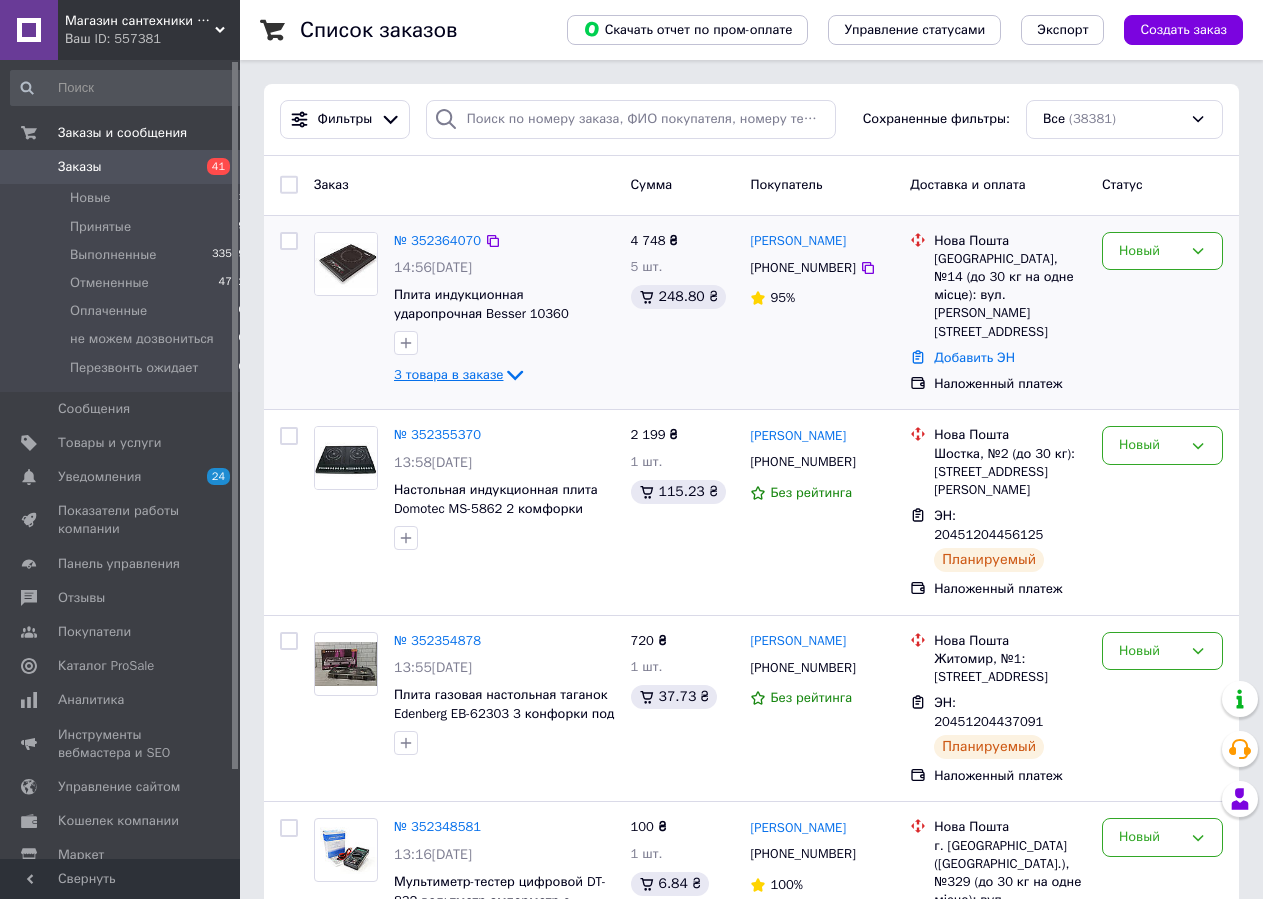 drag, startPoint x: 525, startPoint y: 352, endPoint x: 511, endPoint y: 376, distance: 27.784887 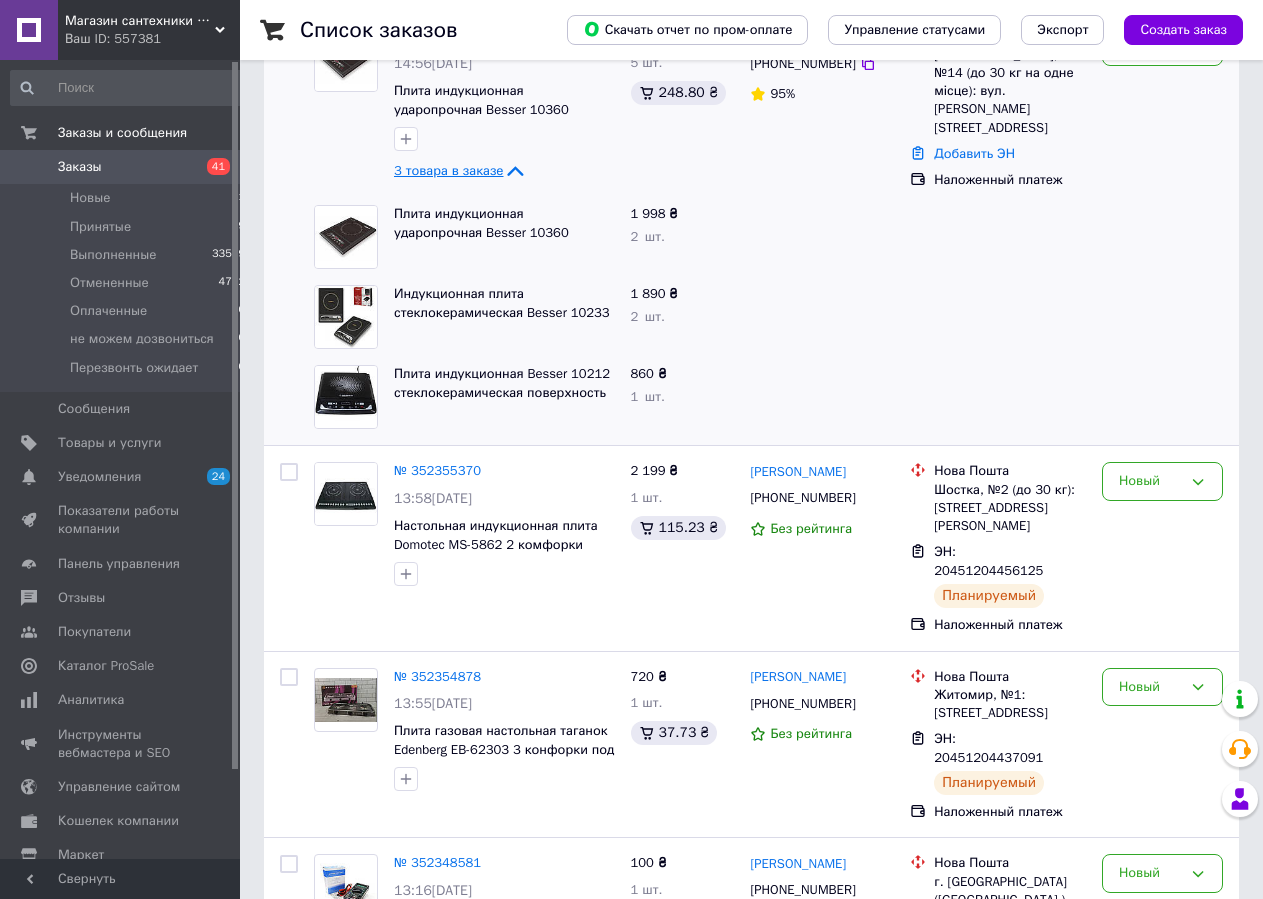 scroll, scrollTop: 0, scrollLeft: 0, axis: both 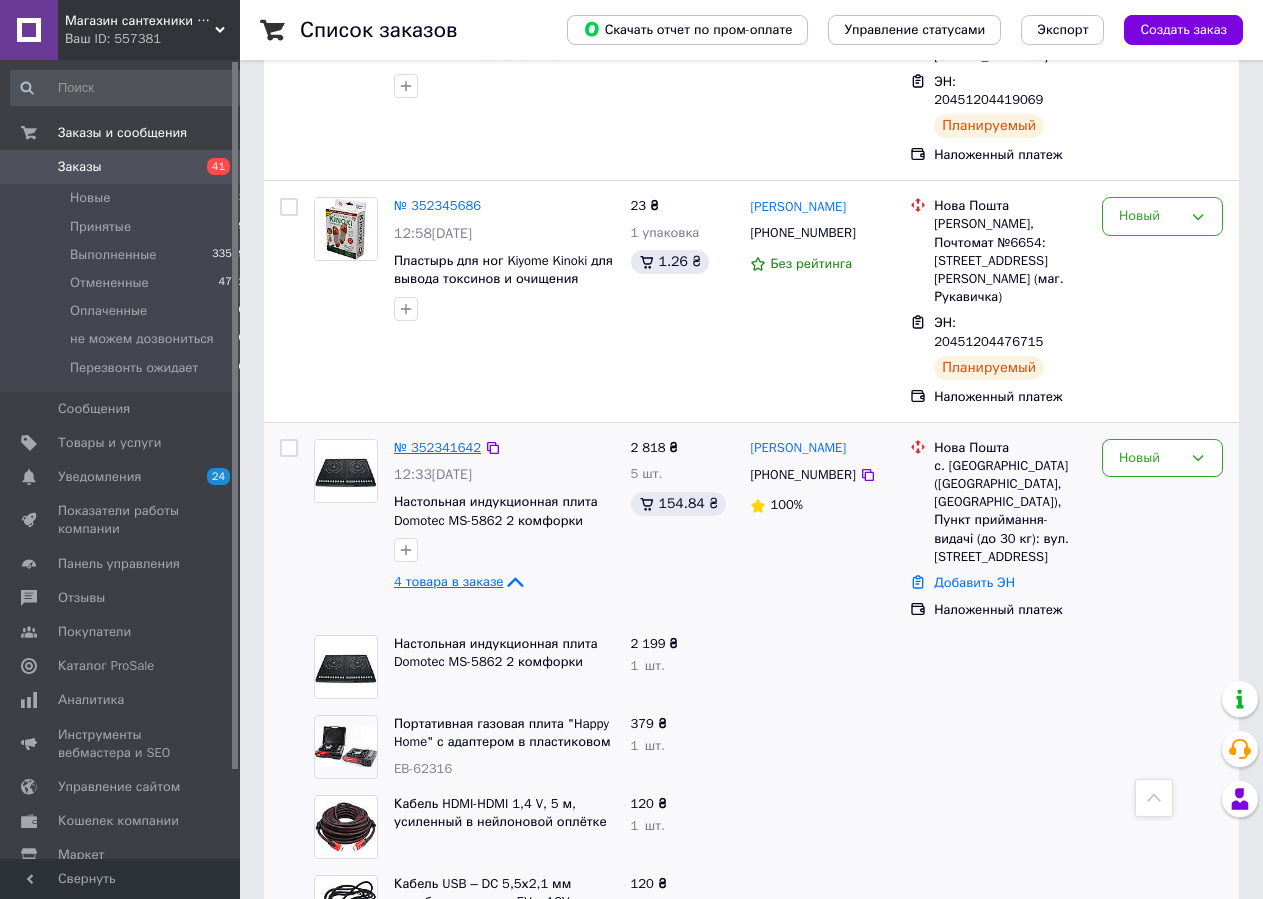 click on "№ 352341642" at bounding box center [437, 447] 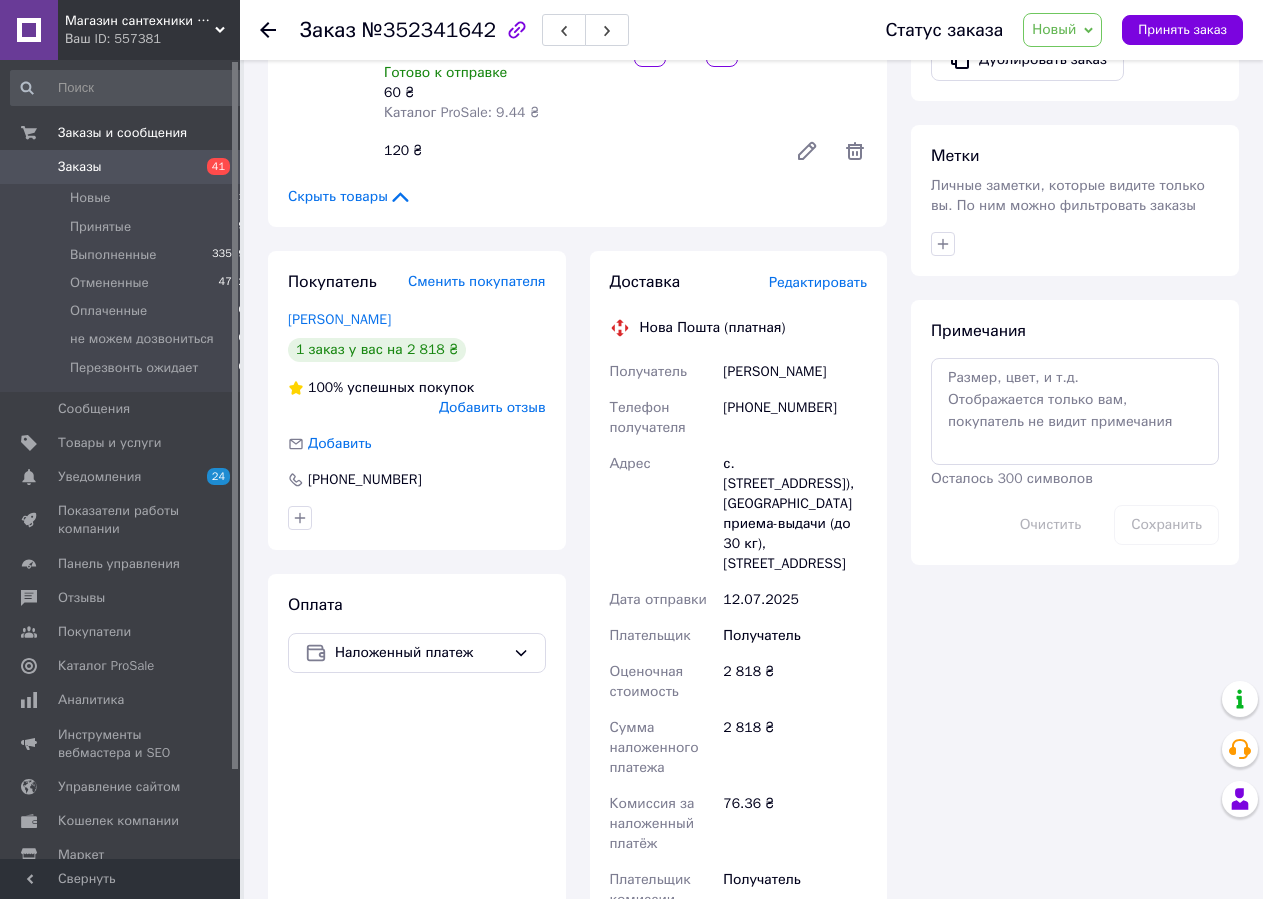 scroll, scrollTop: 1224, scrollLeft: 0, axis: vertical 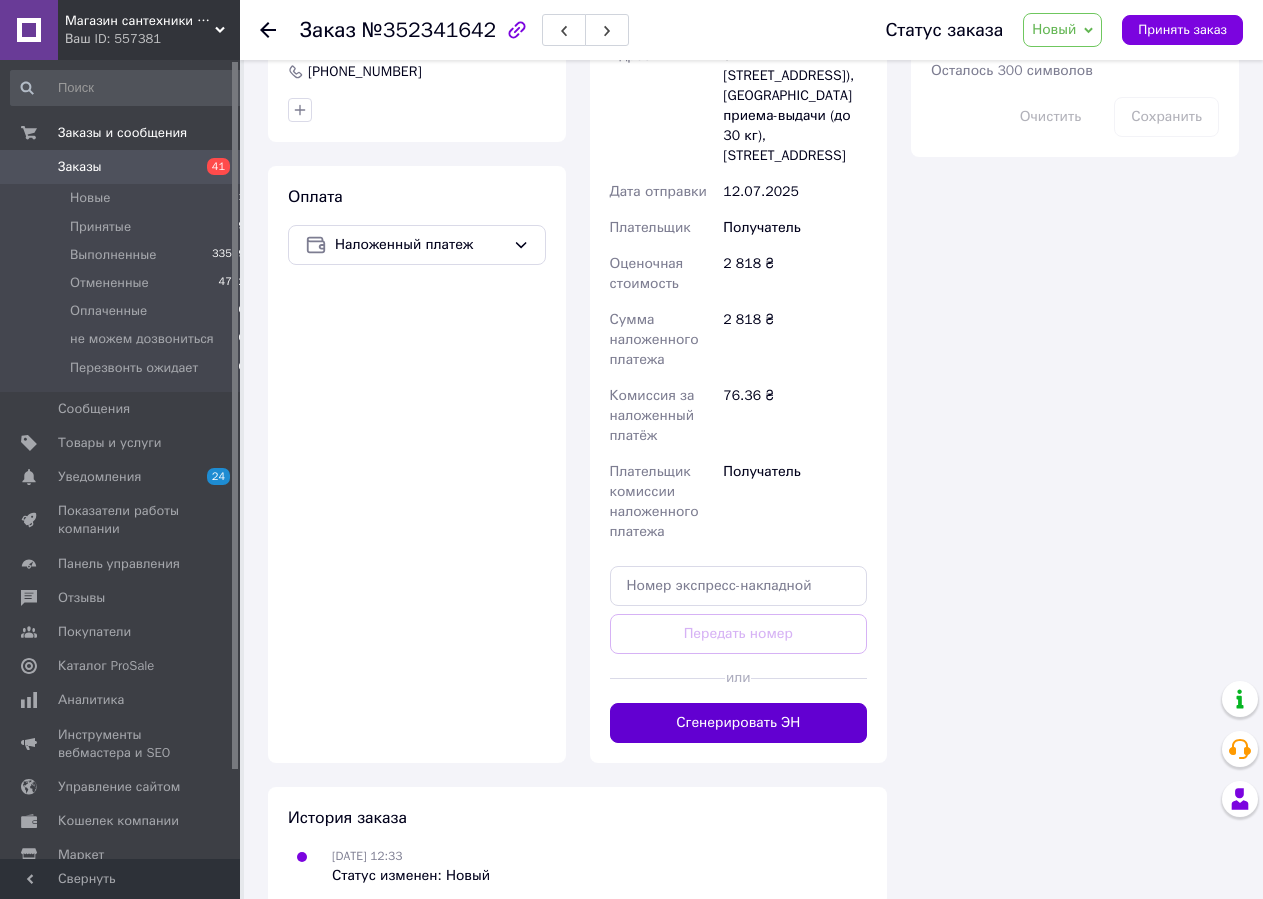click on "Сгенерировать ЭН" at bounding box center (739, 723) 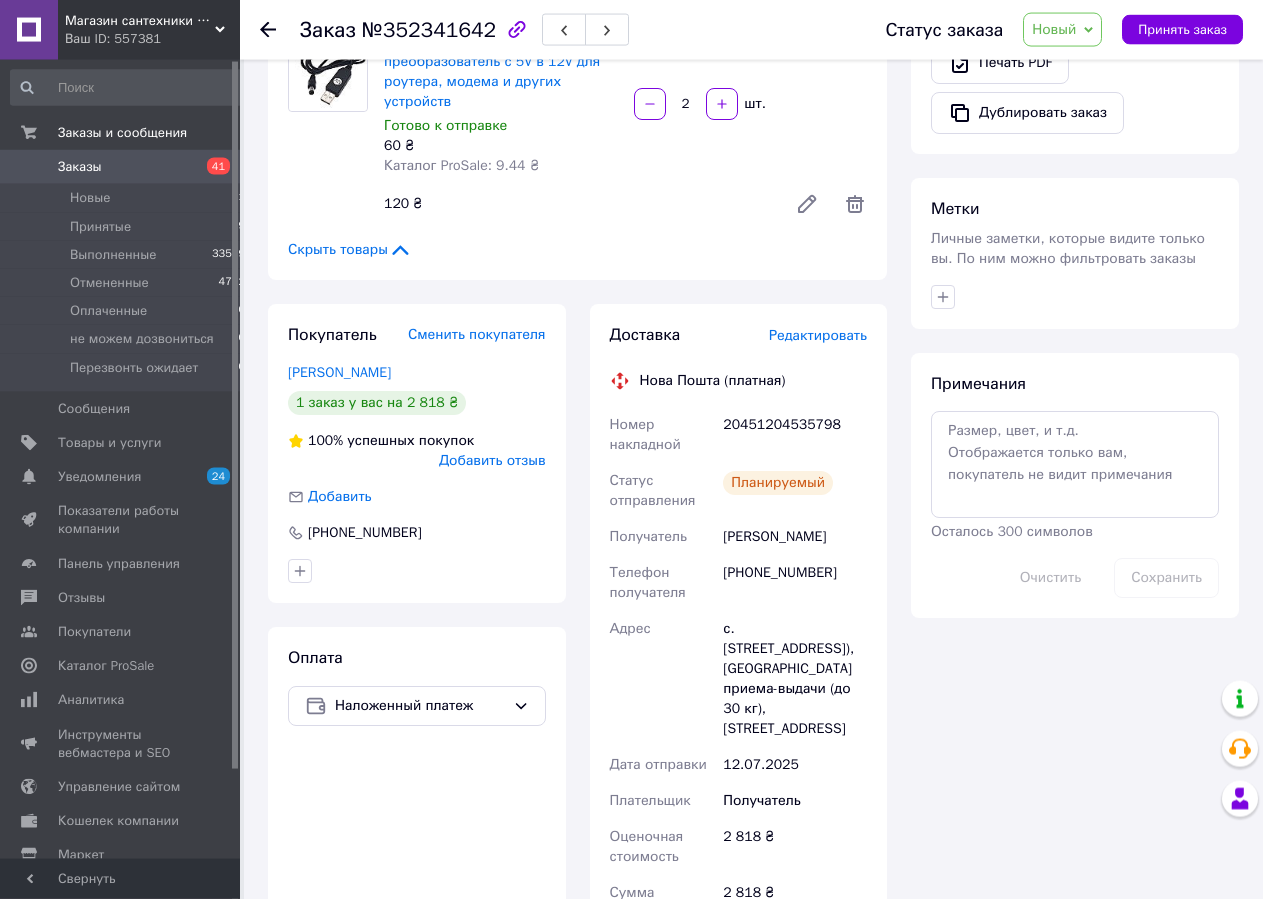 scroll, scrollTop: 204, scrollLeft: 0, axis: vertical 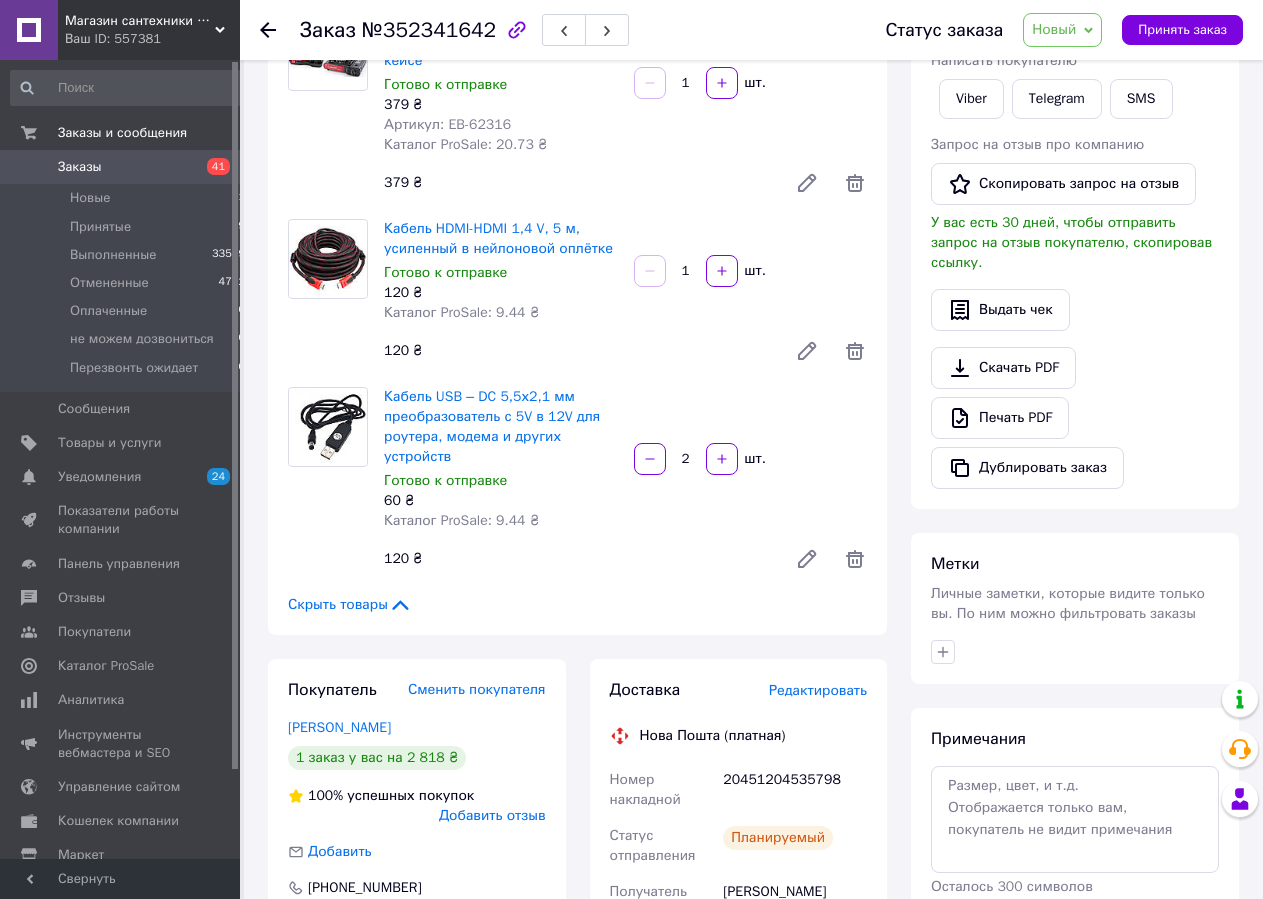 click on "Заказы" at bounding box center (80, 167) 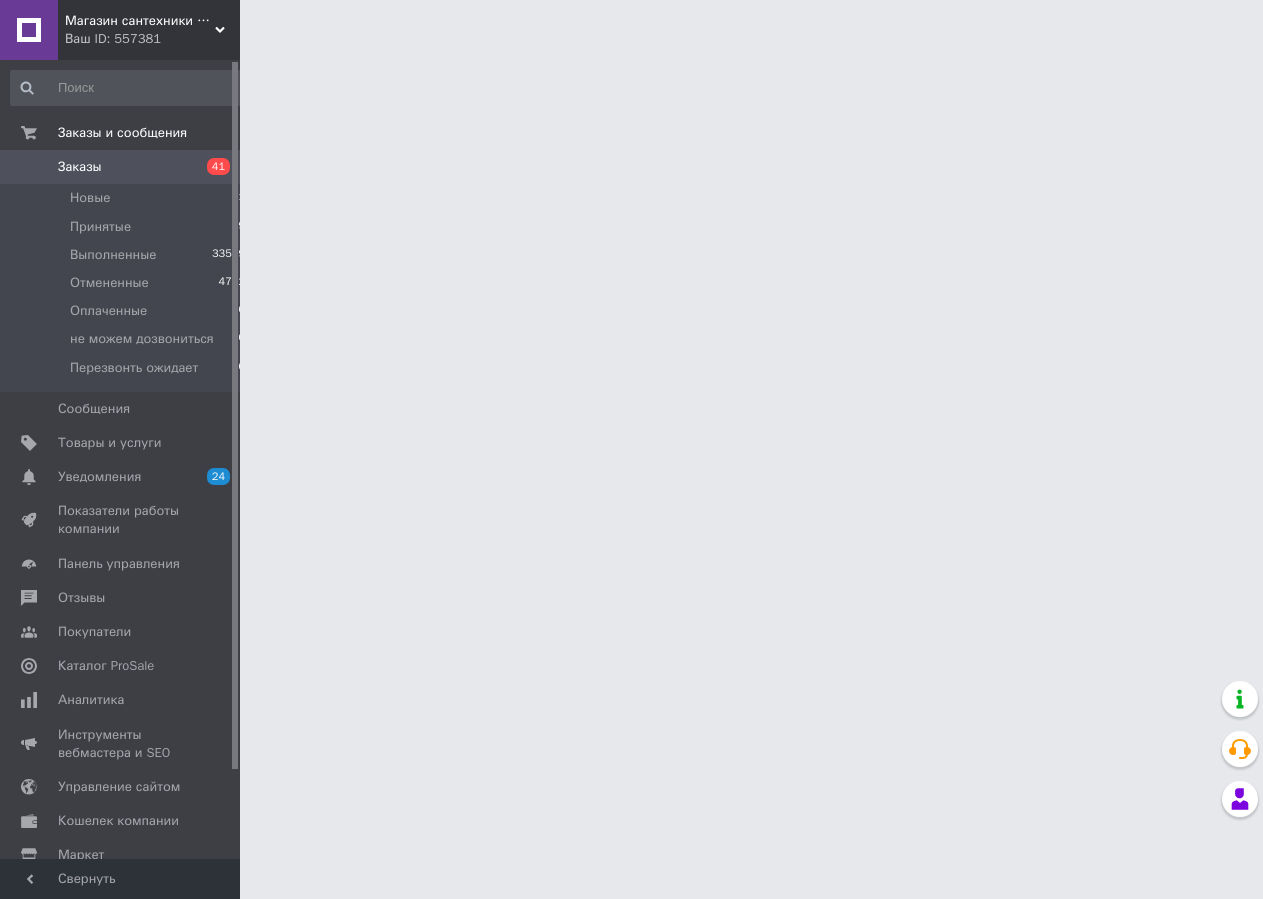 scroll, scrollTop: 0, scrollLeft: 0, axis: both 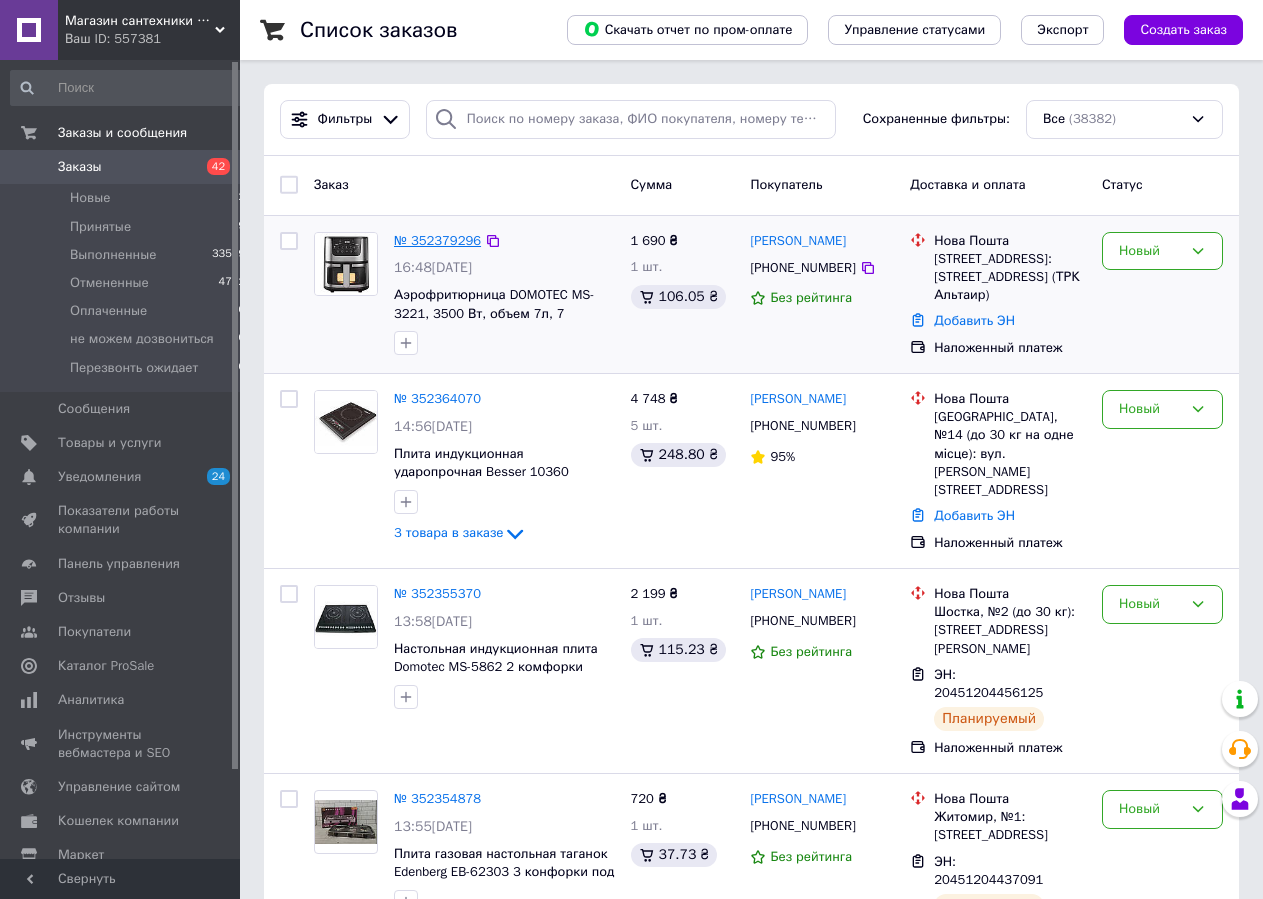 click on "№ 352379296" at bounding box center (437, 240) 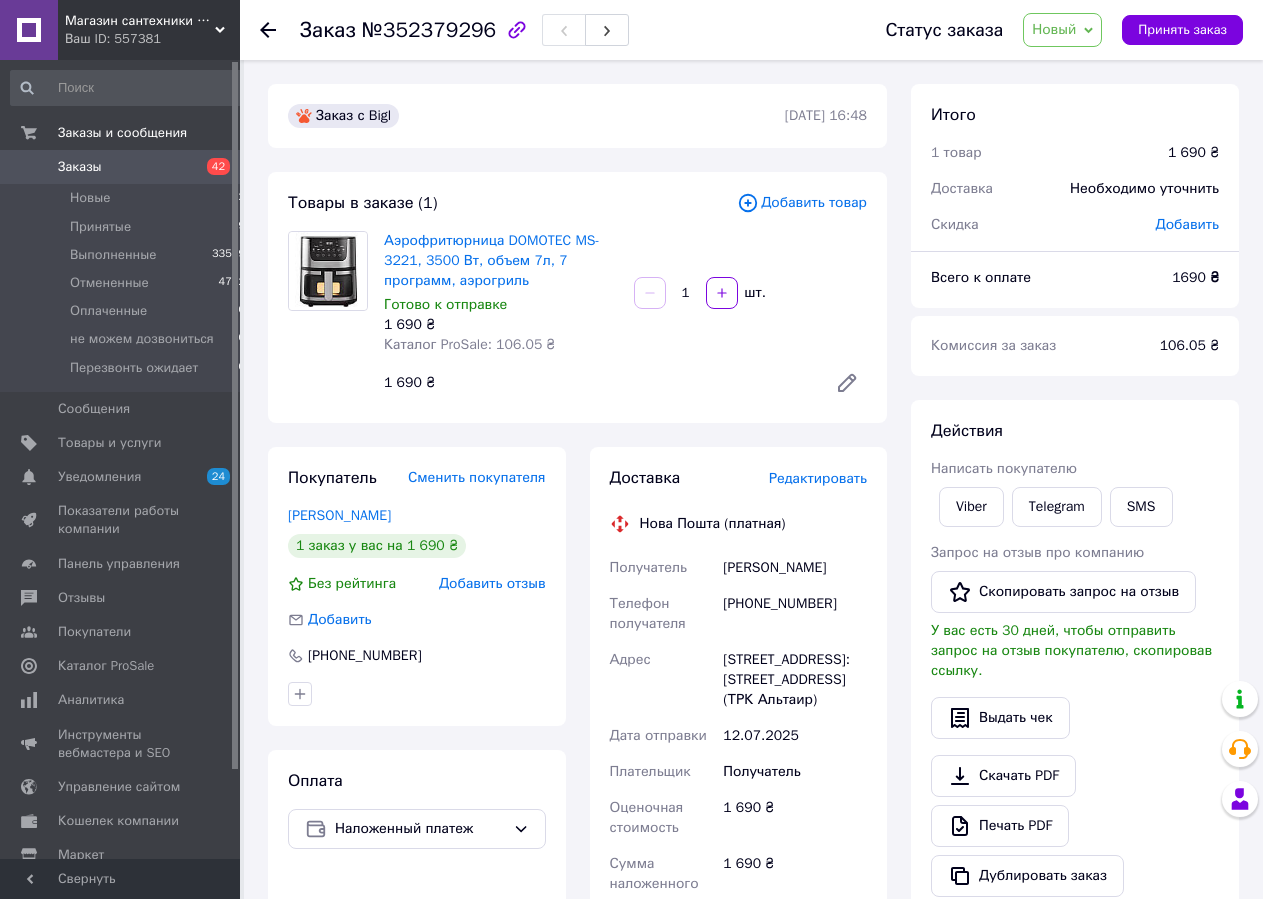 scroll, scrollTop: 203, scrollLeft: 0, axis: vertical 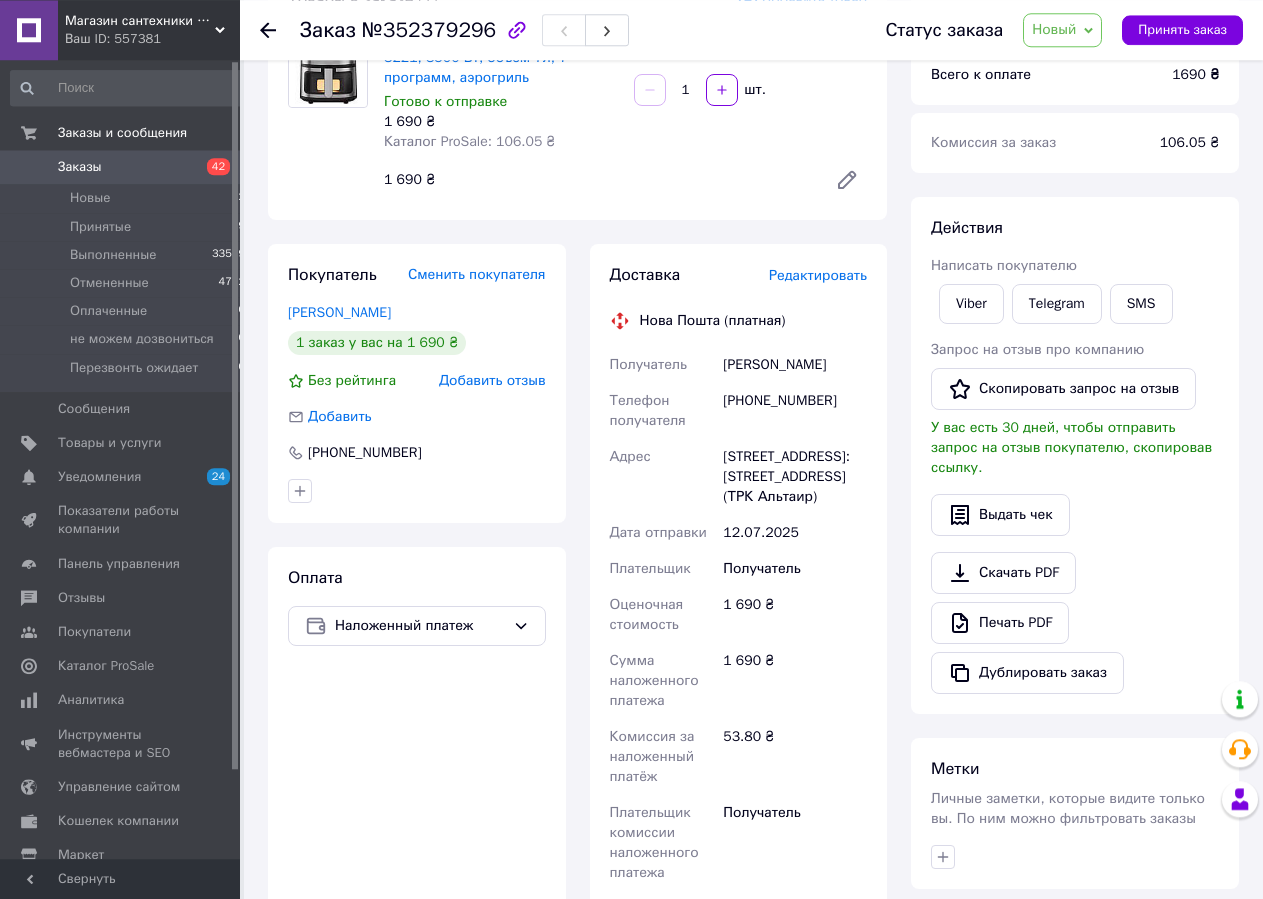 click on "53.80 ₴" at bounding box center (795, 757) 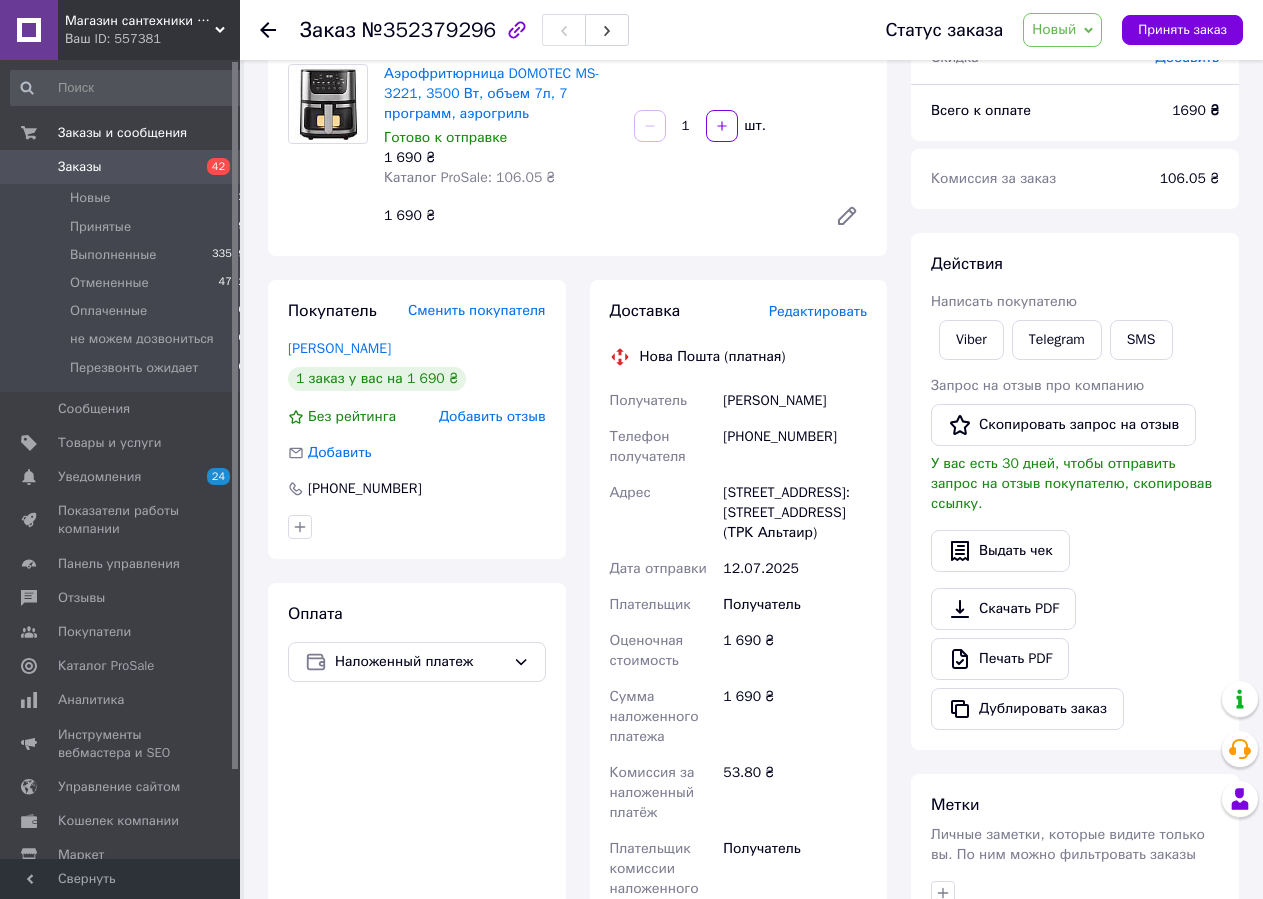 scroll, scrollTop: 575, scrollLeft: 0, axis: vertical 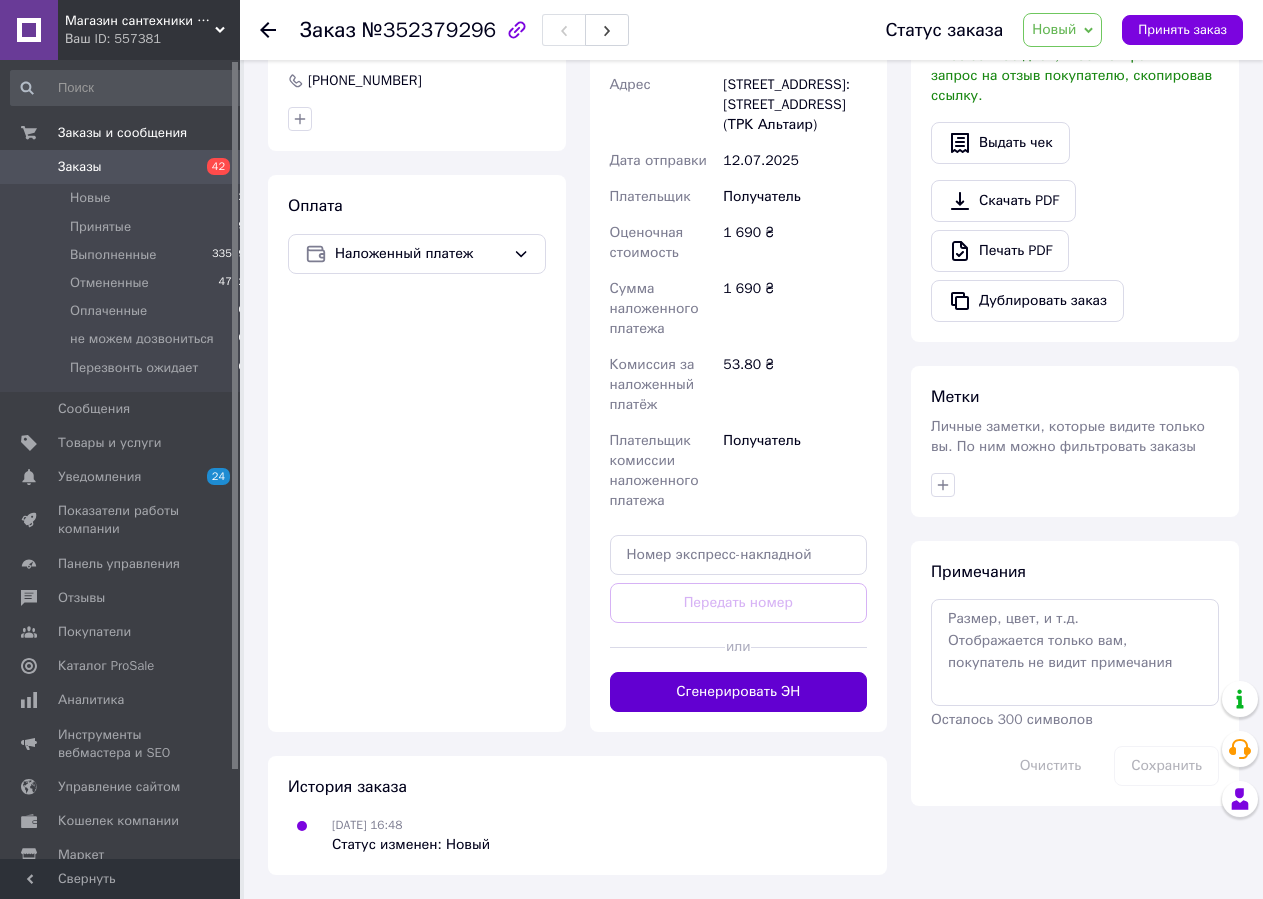 click on "Сгенерировать ЭН" at bounding box center (739, 692) 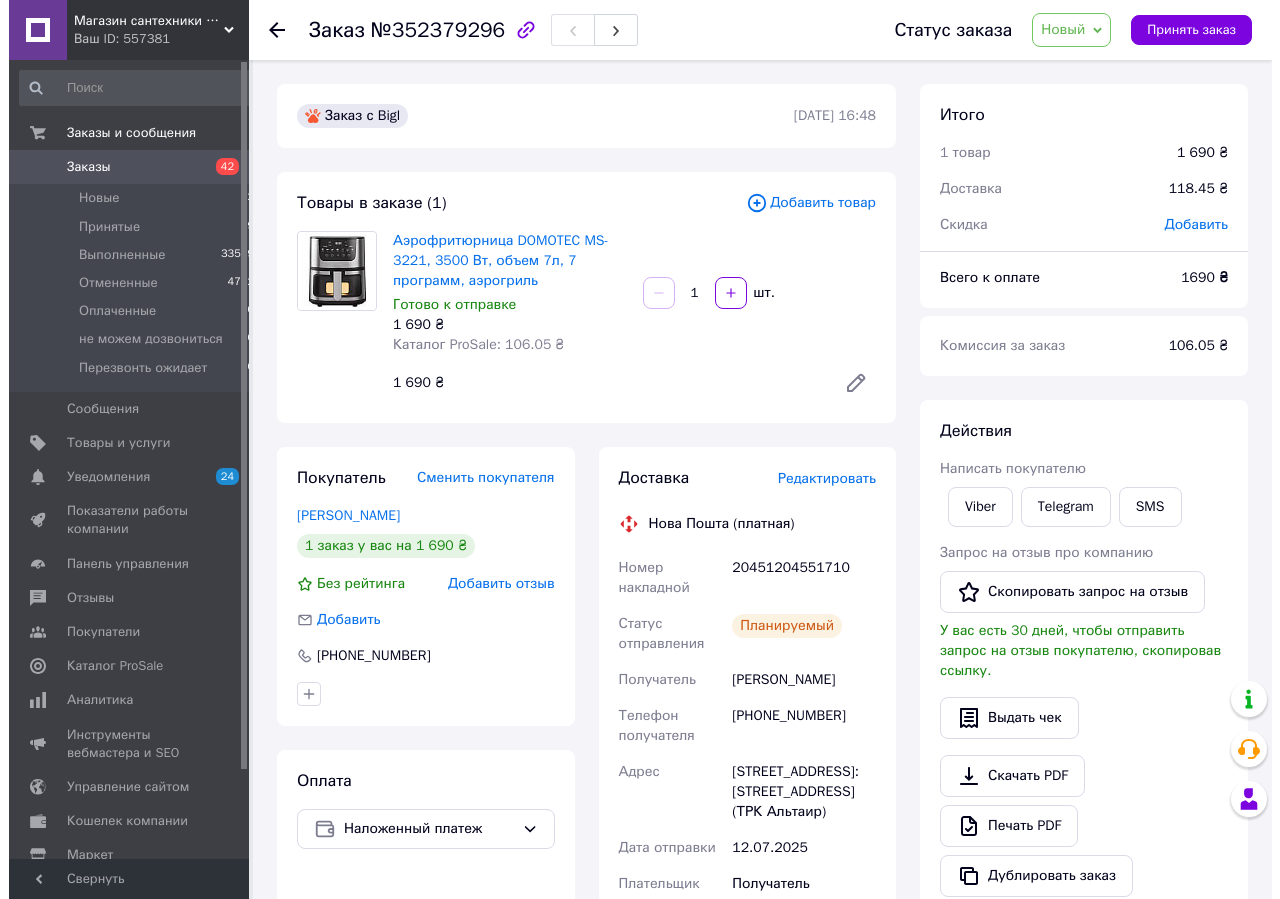 scroll, scrollTop: 0, scrollLeft: 0, axis: both 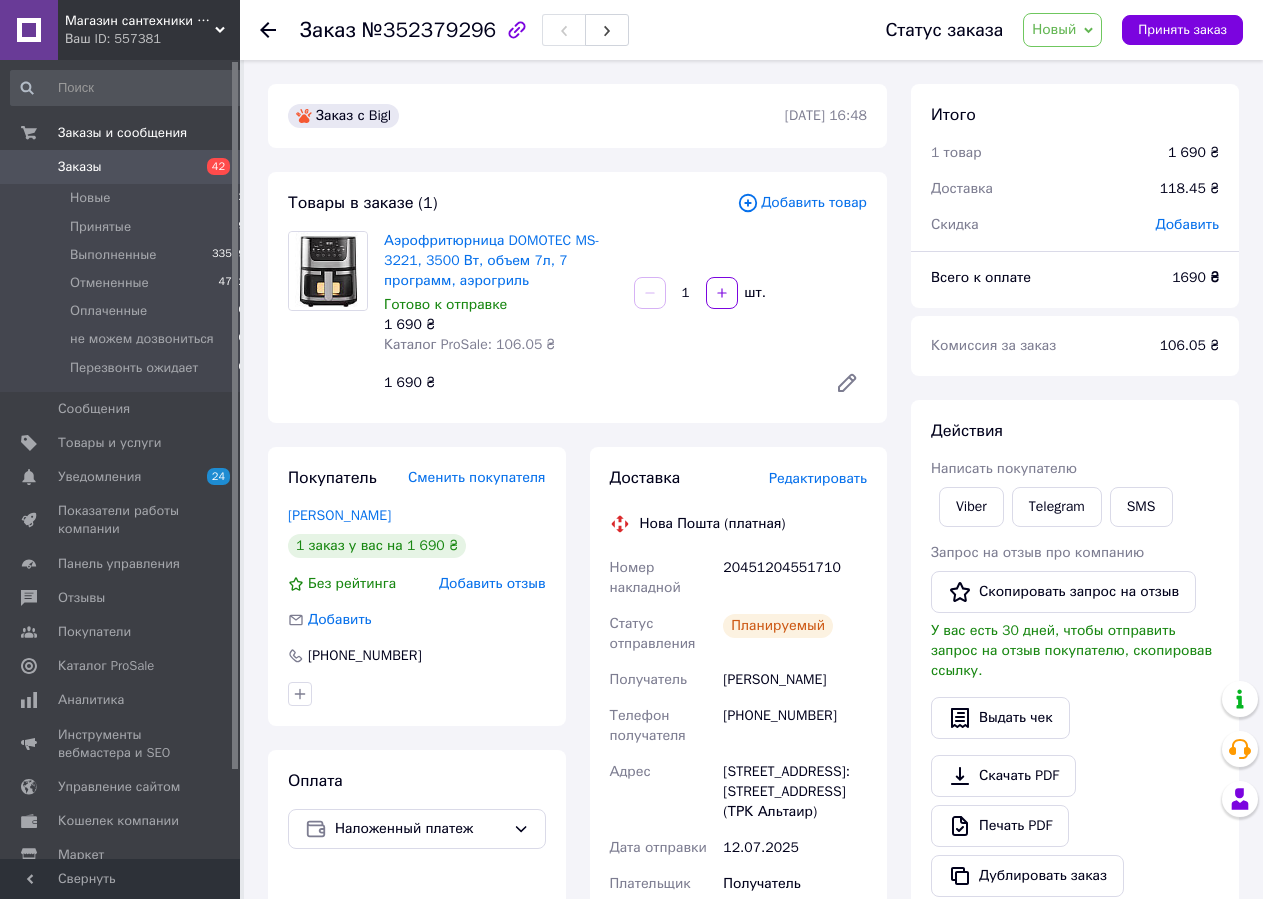 click on "Заказы 42" at bounding box center (128, 167) 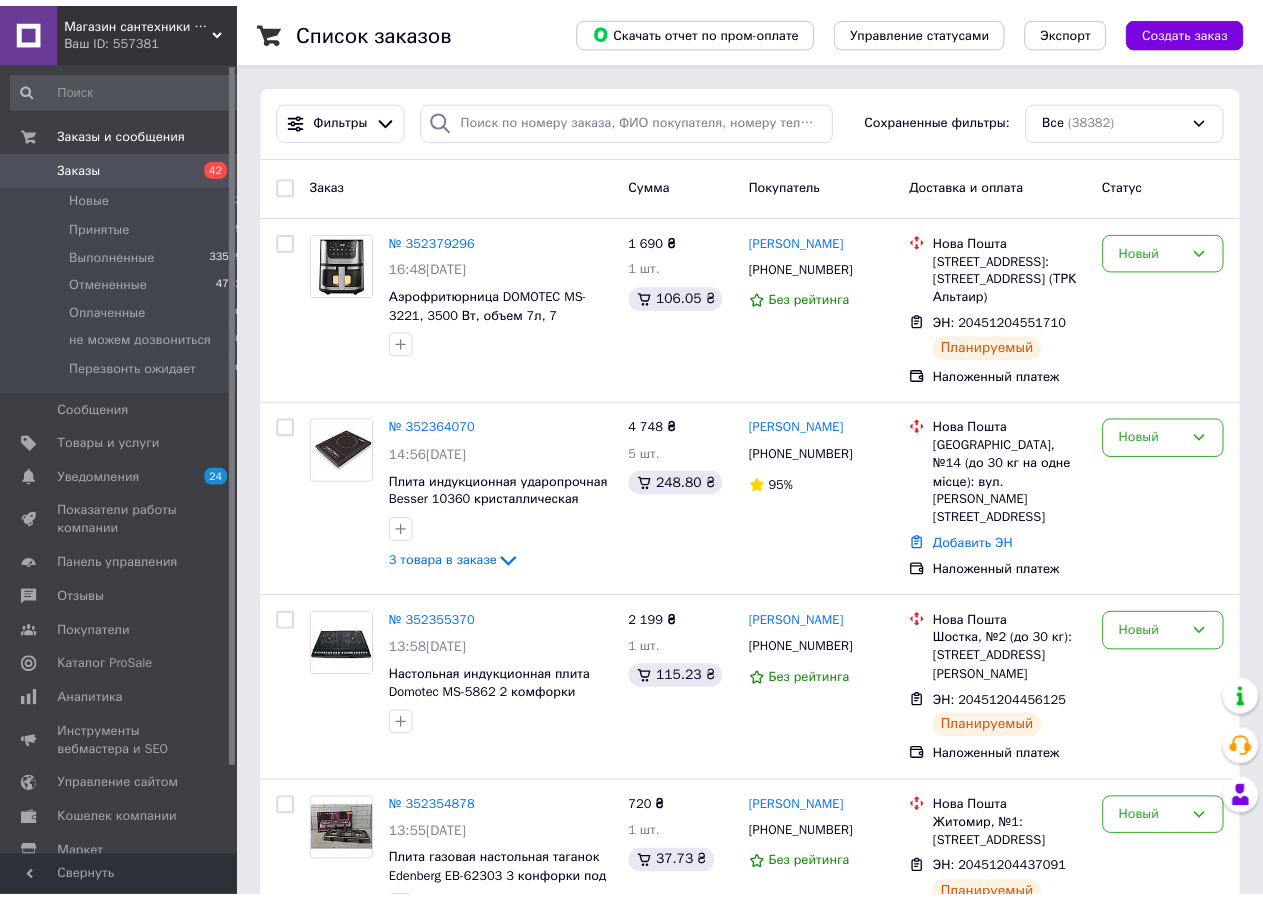 scroll, scrollTop: 408, scrollLeft: 0, axis: vertical 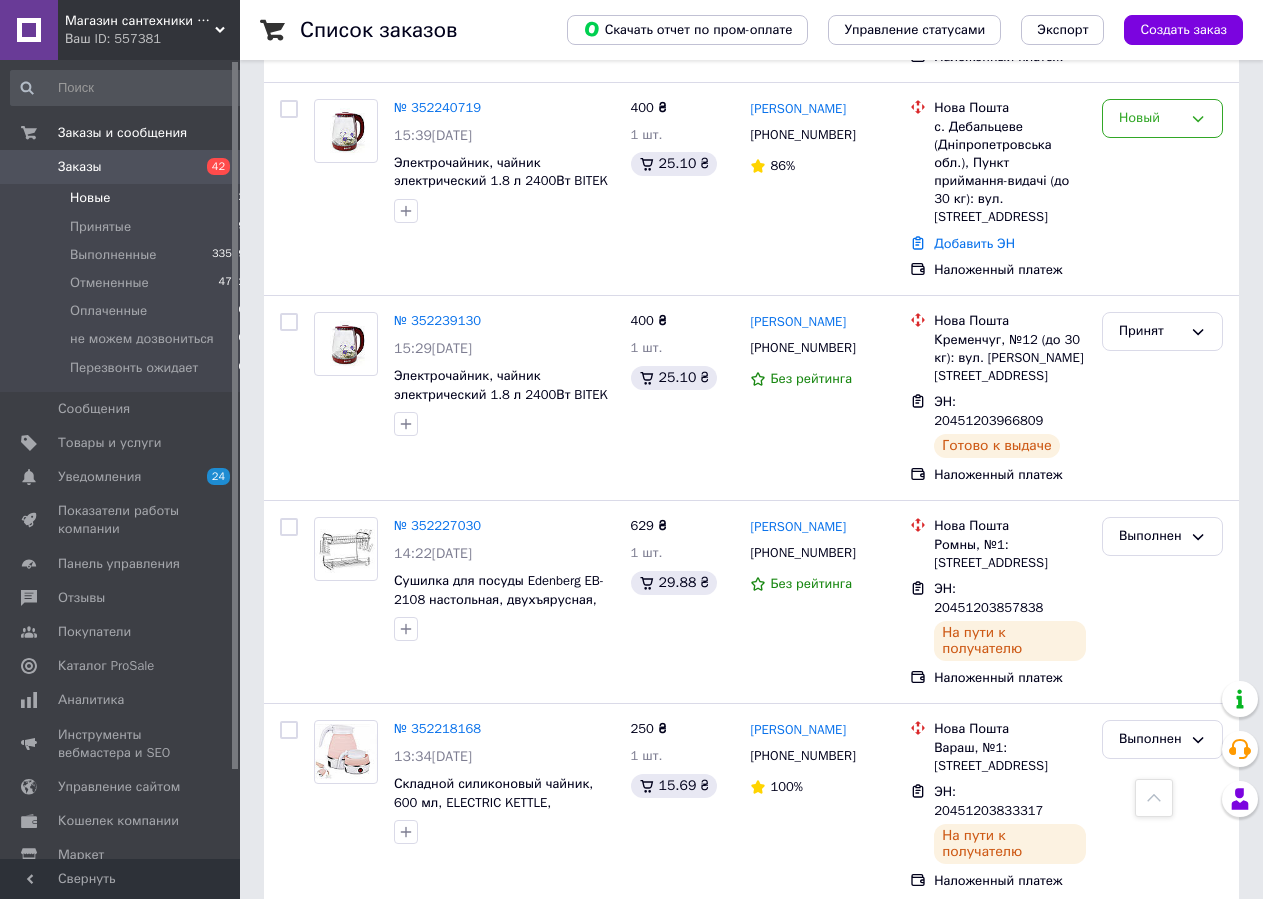 click on "Новые" at bounding box center [90, 198] 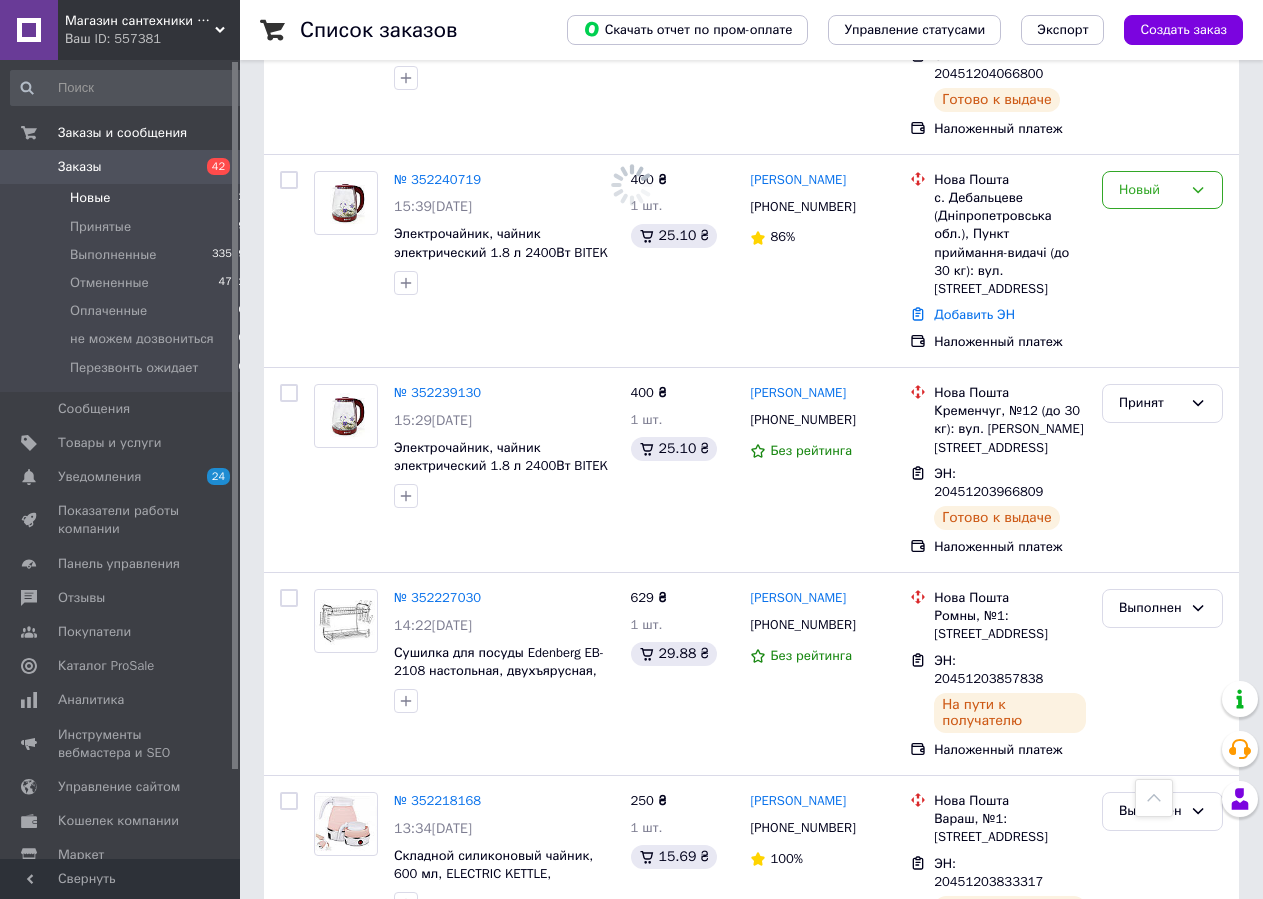 scroll, scrollTop: 5579, scrollLeft: 0, axis: vertical 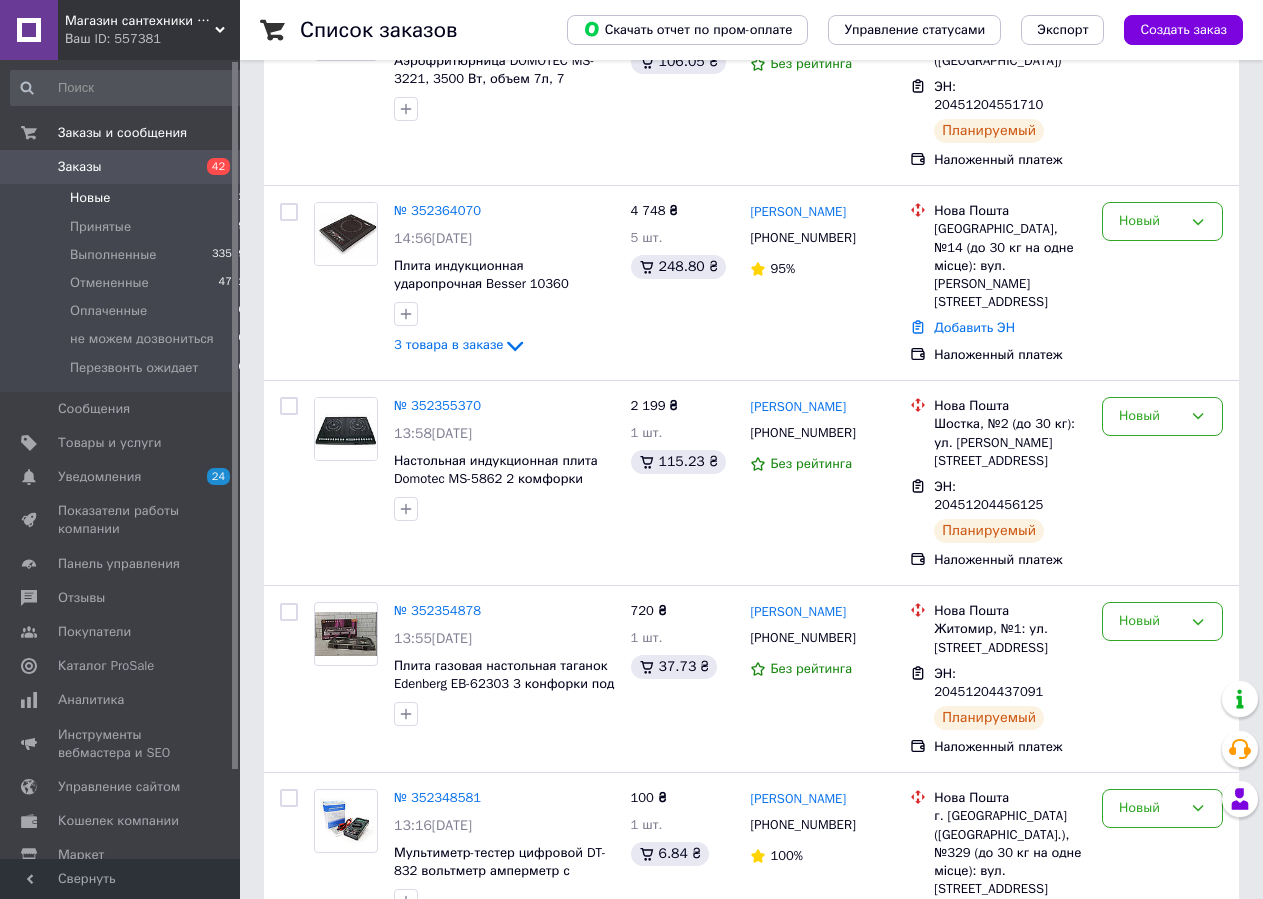 drag, startPoint x: 1279, startPoint y: 146, endPoint x: 1279, endPoint y: 193, distance: 47 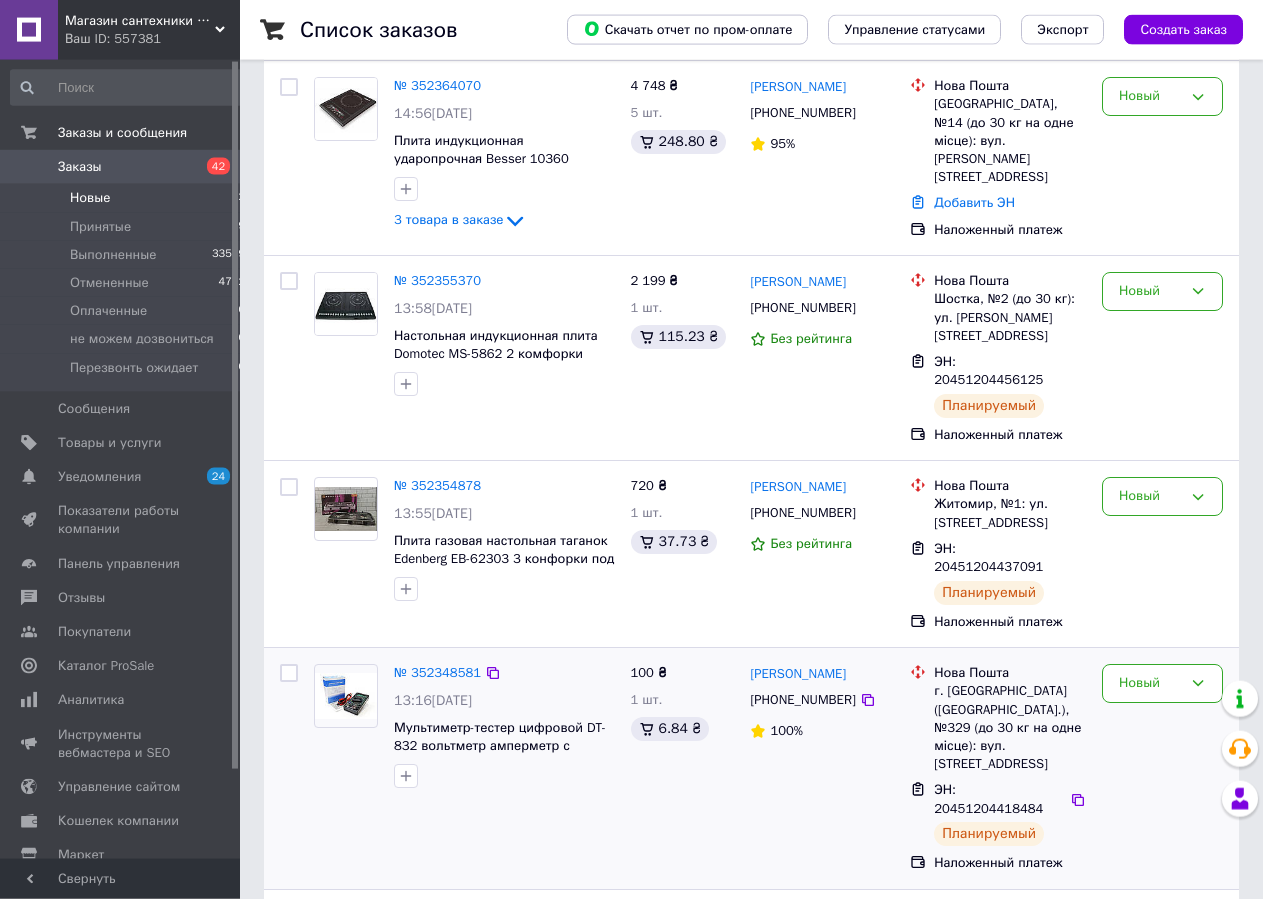 scroll, scrollTop: 23, scrollLeft: 0, axis: vertical 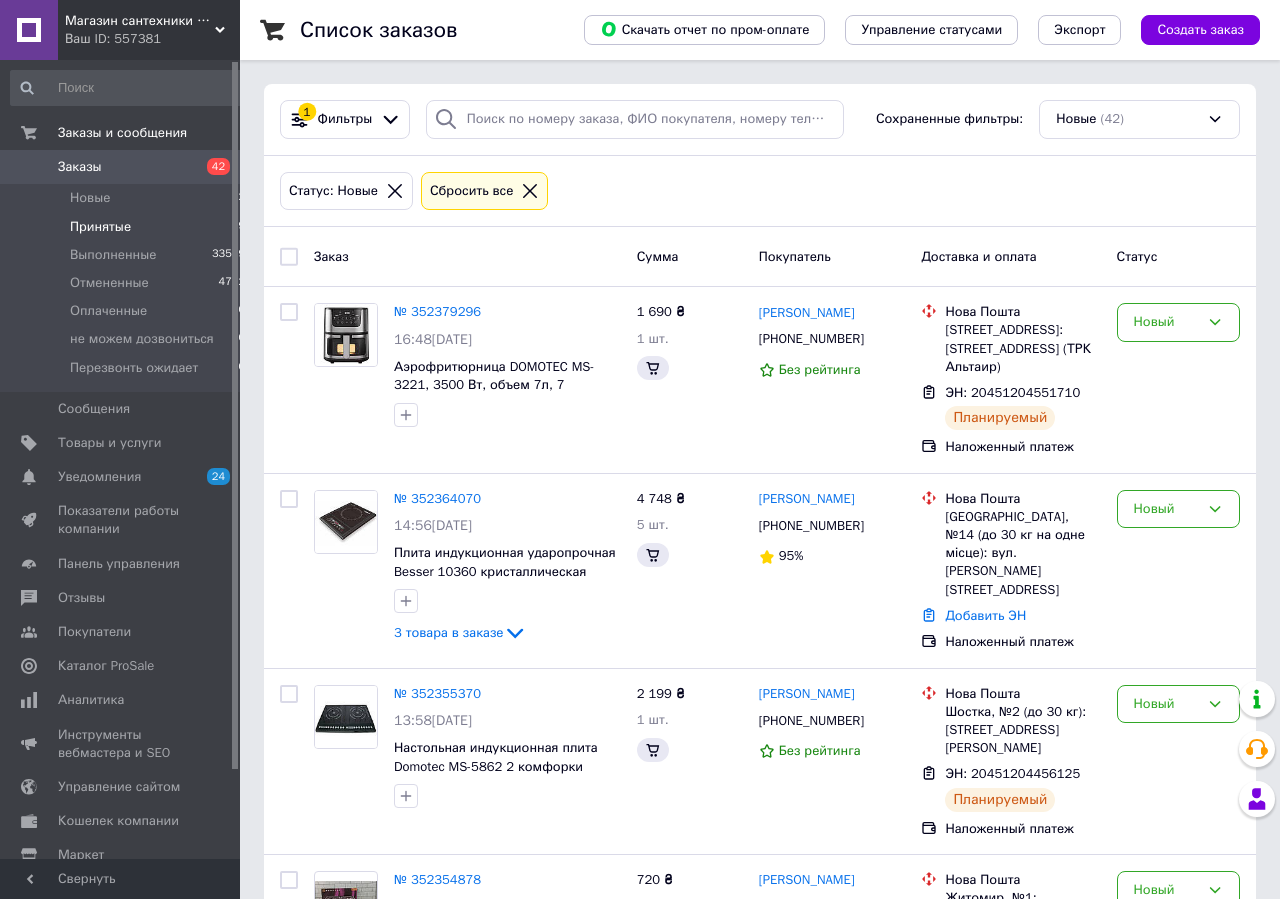 click on "Принятые" at bounding box center [100, 227] 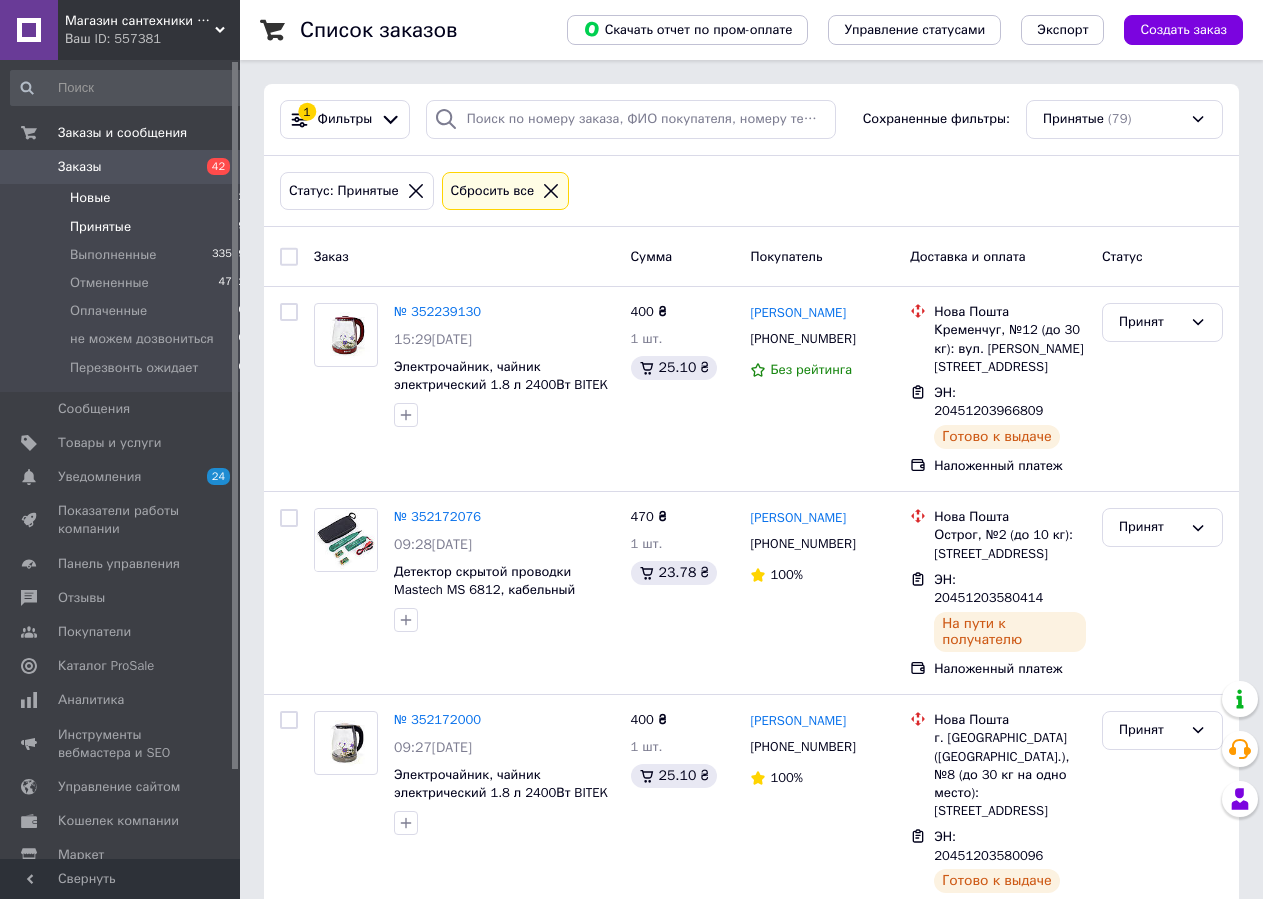 click on "Новые" at bounding box center [90, 198] 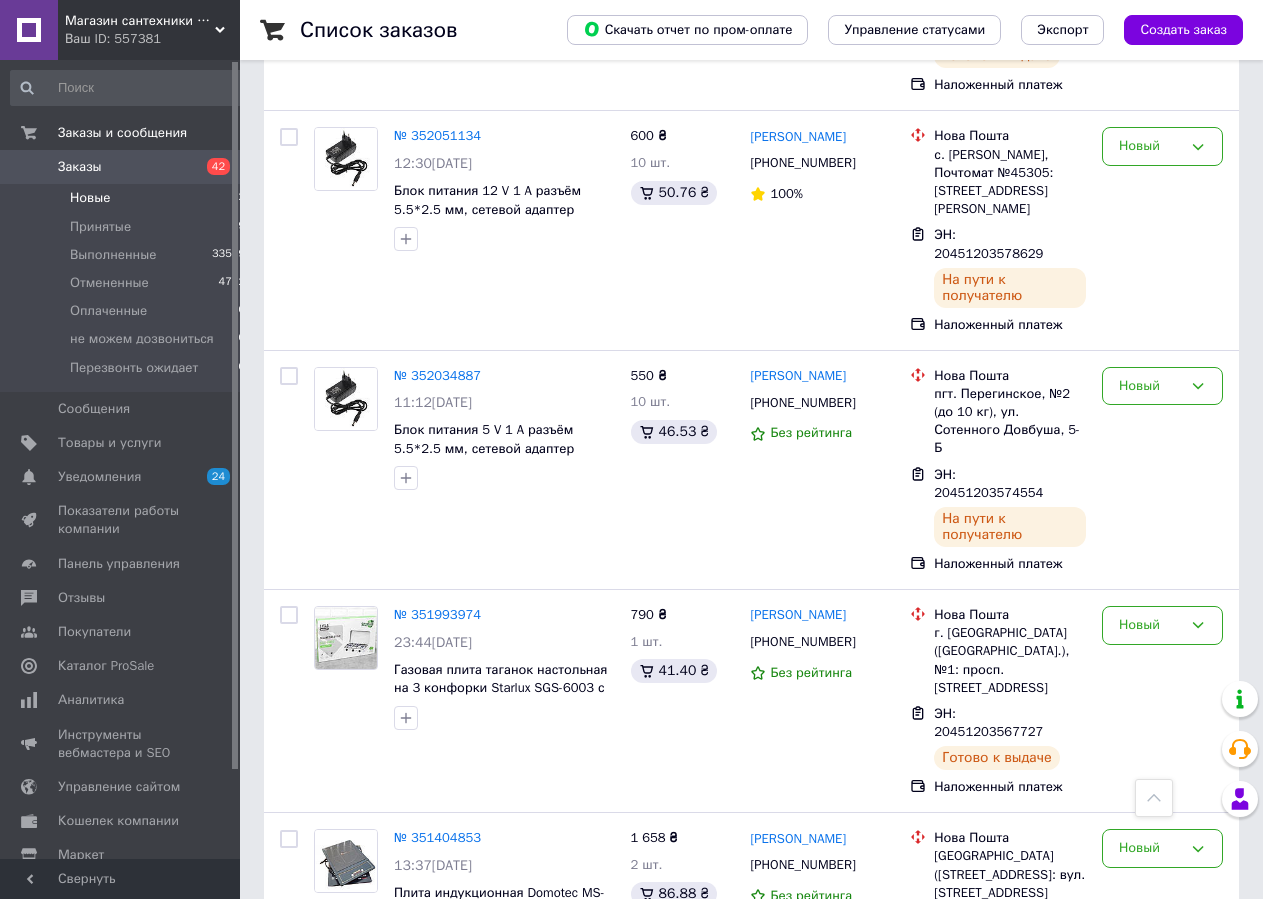 scroll, scrollTop: 7387, scrollLeft: 0, axis: vertical 